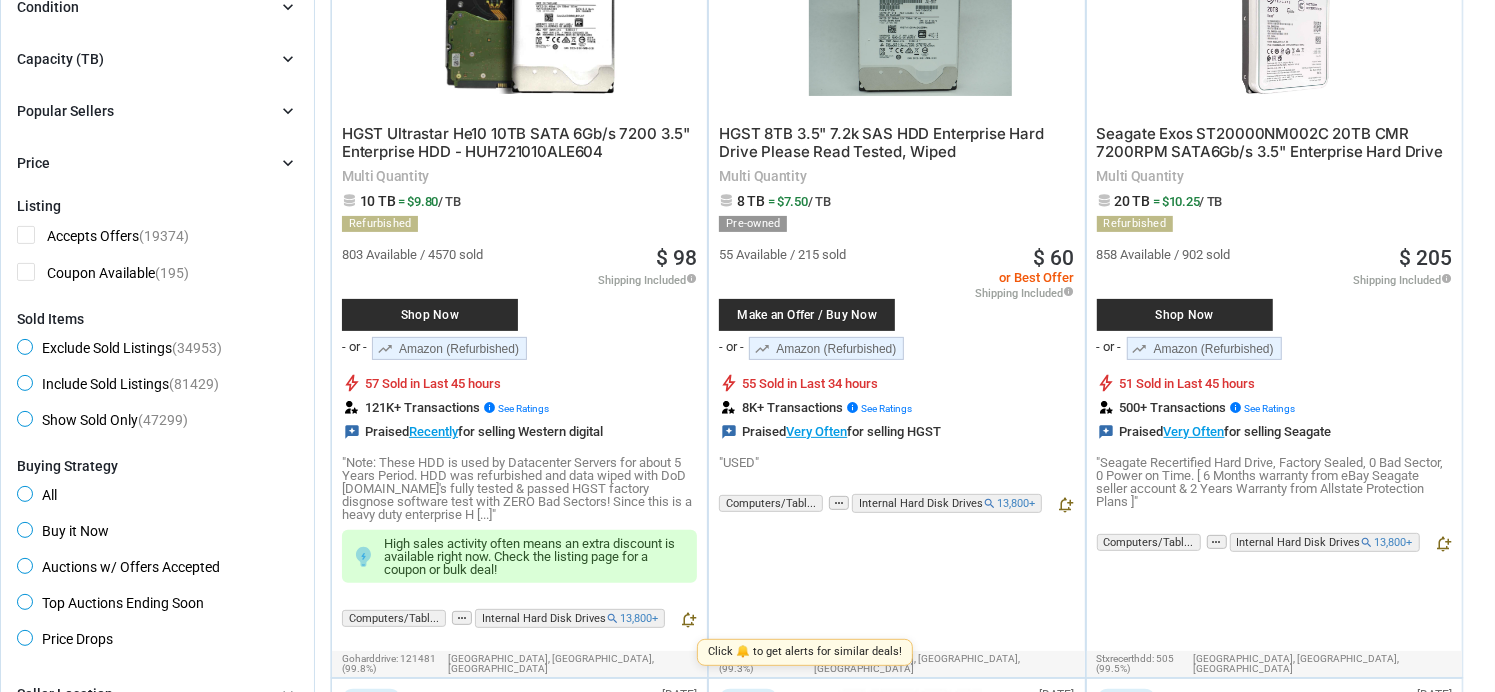 scroll, scrollTop: 400, scrollLeft: 0, axis: vertical 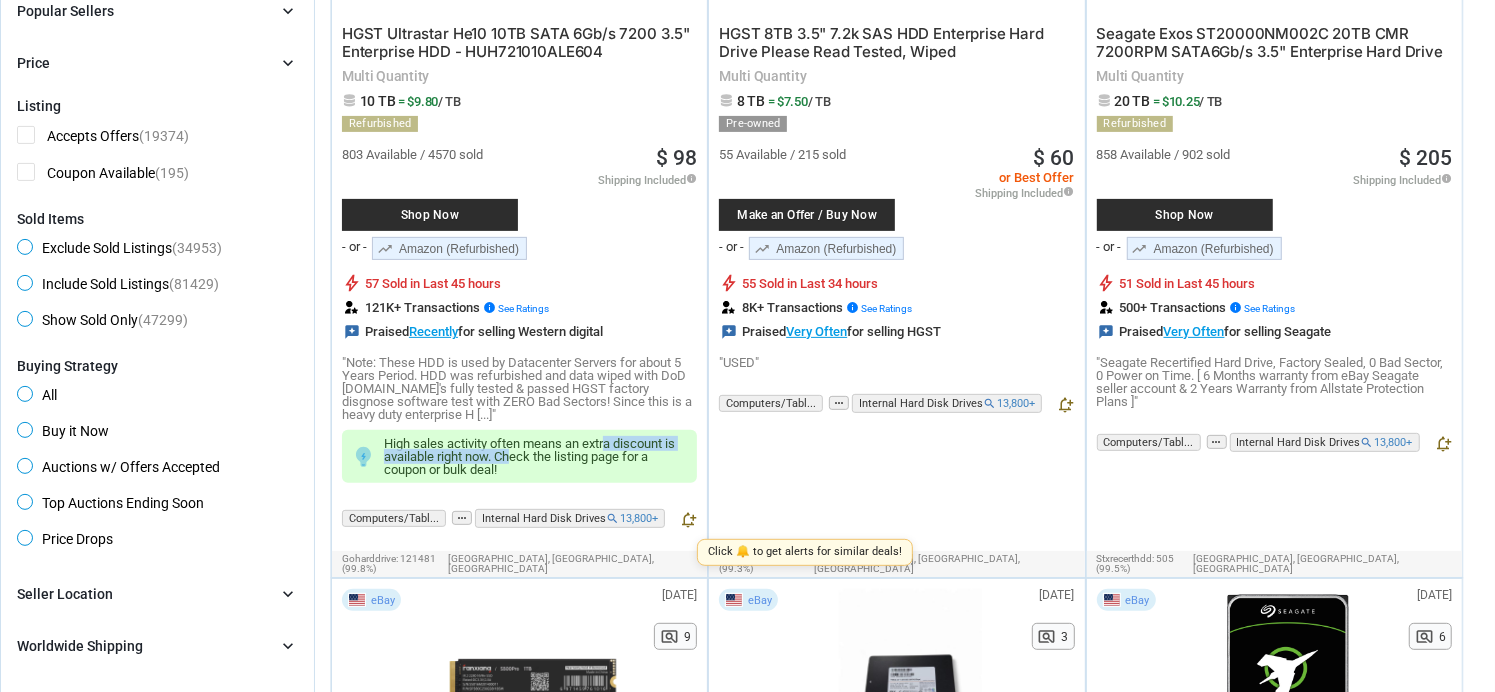 drag, startPoint x: 610, startPoint y: 449, endPoint x: 512, endPoint y: 450, distance: 98.005104 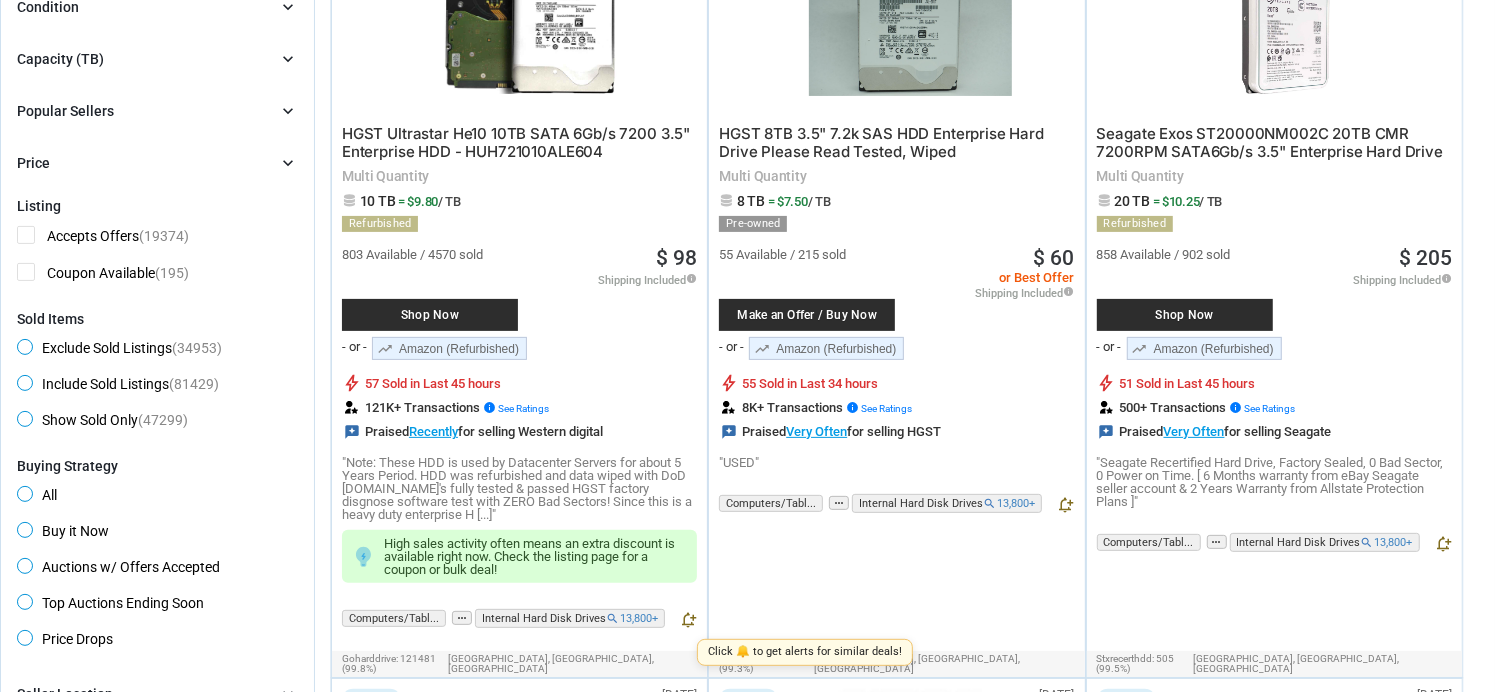 scroll, scrollTop: 400, scrollLeft: 0, axis: vertical 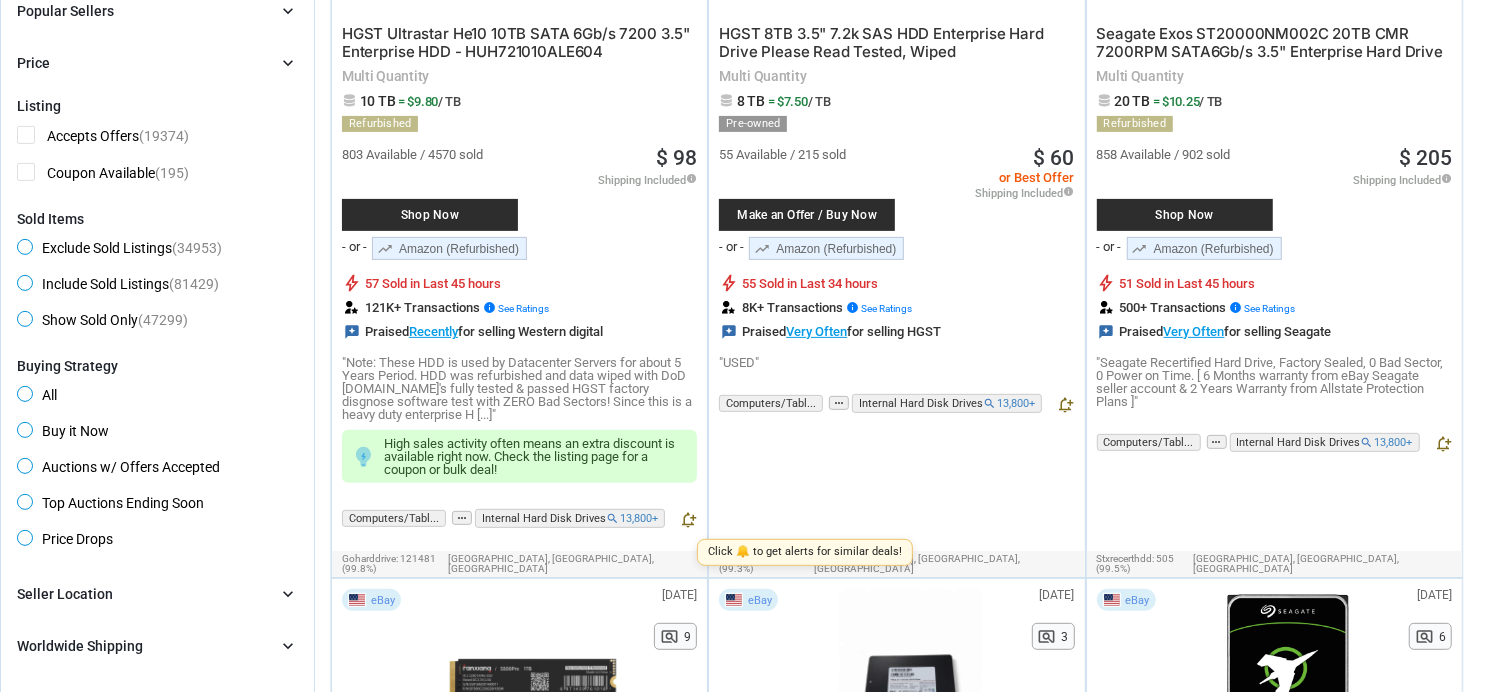 click on "eBay
[DATE]
N/A
pageview
4
HGST 8TB 3.5" 7.2k SAS HDD Enterprise Hard Drive Please Read Tested, Wiped
Multi Quantity
8 TB   = $7.50   / TB
Pre-owned
55 Available / 215 sold
Make an Offer / Buy Now
- or - trending_up  Amazon (Refurbished) B01N7UV9NQ B07TVFJ825 |  BB $93.96  /  Refurbished $93.96
$ 60" at bounding box center [896, 196] 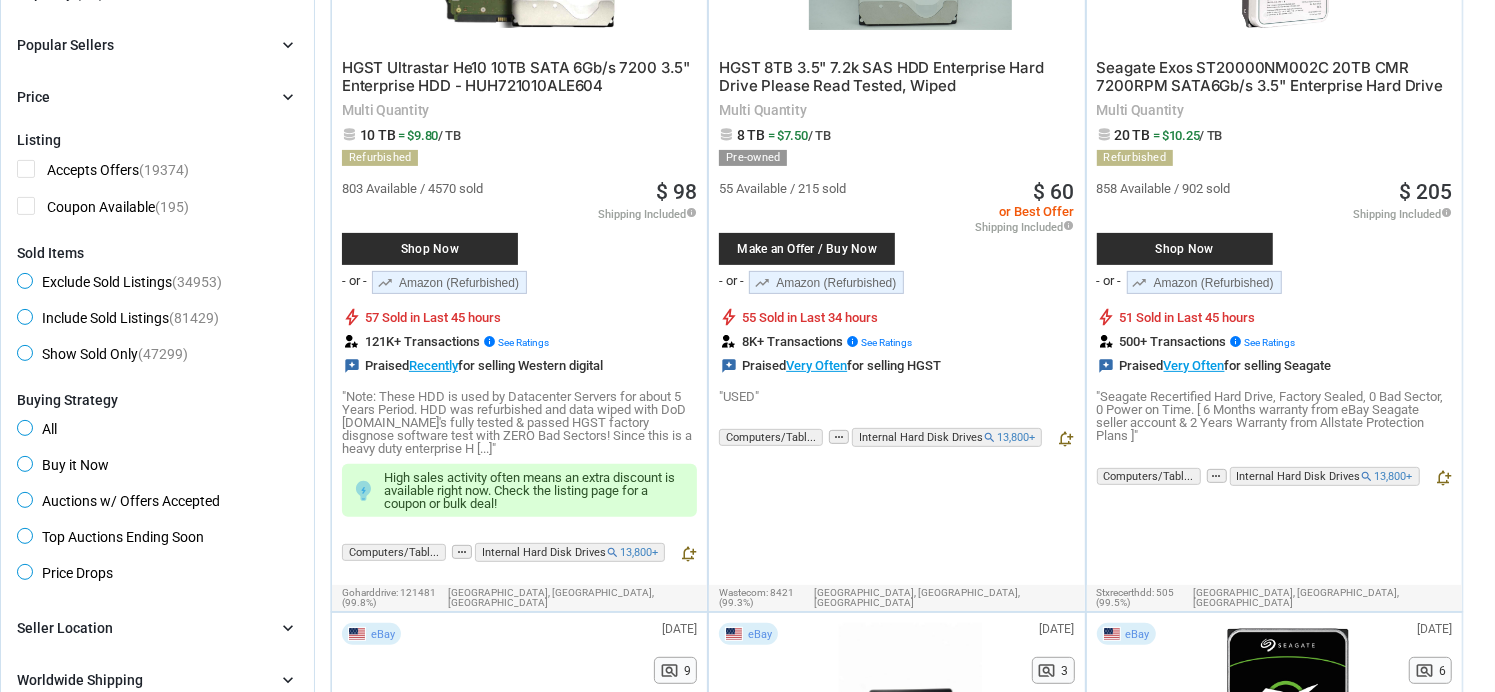 scroll, scrollTop: 400, scrollLeft: 0, axis: vertical 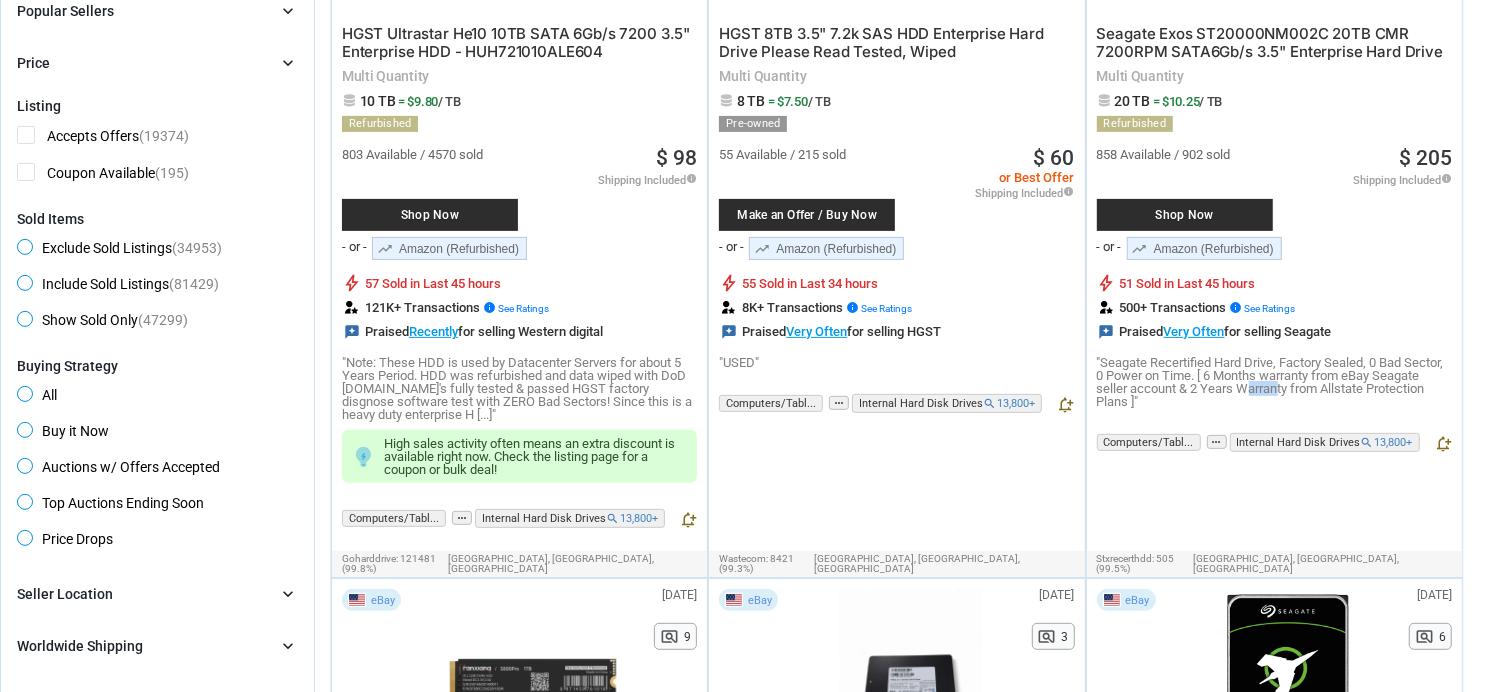 drag, startPoint x: 1265, startPoint y: 391, endPoint x: 1243, endPoint y: 391, distance: 22 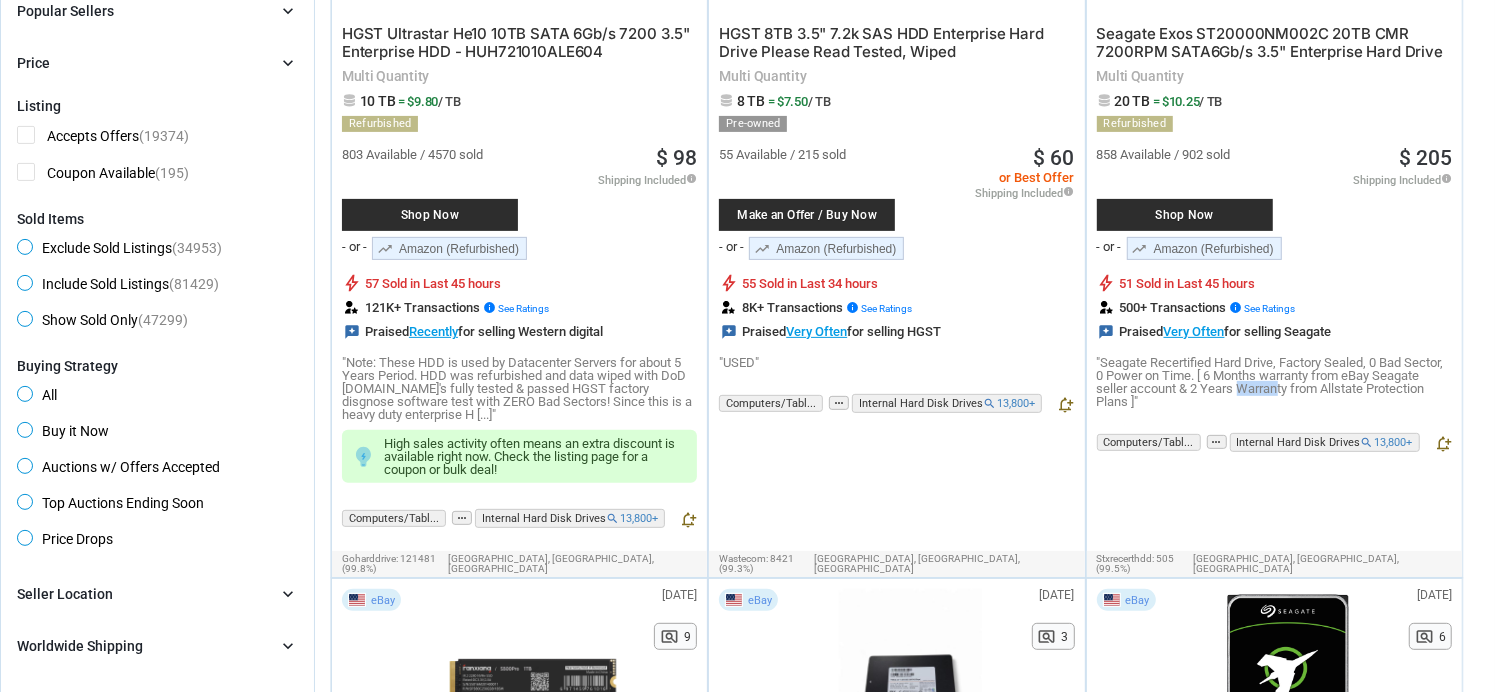 click on ""Seagate Recertified Hard Drive, Factory Sealed, 0 Bad Sector, 0 Power on Time. [ 6 Months warranty from eBay Seagate seller account & 2 Years Warranty from Allstate Protection Plans ]"" at bounding box center [1274, 382] 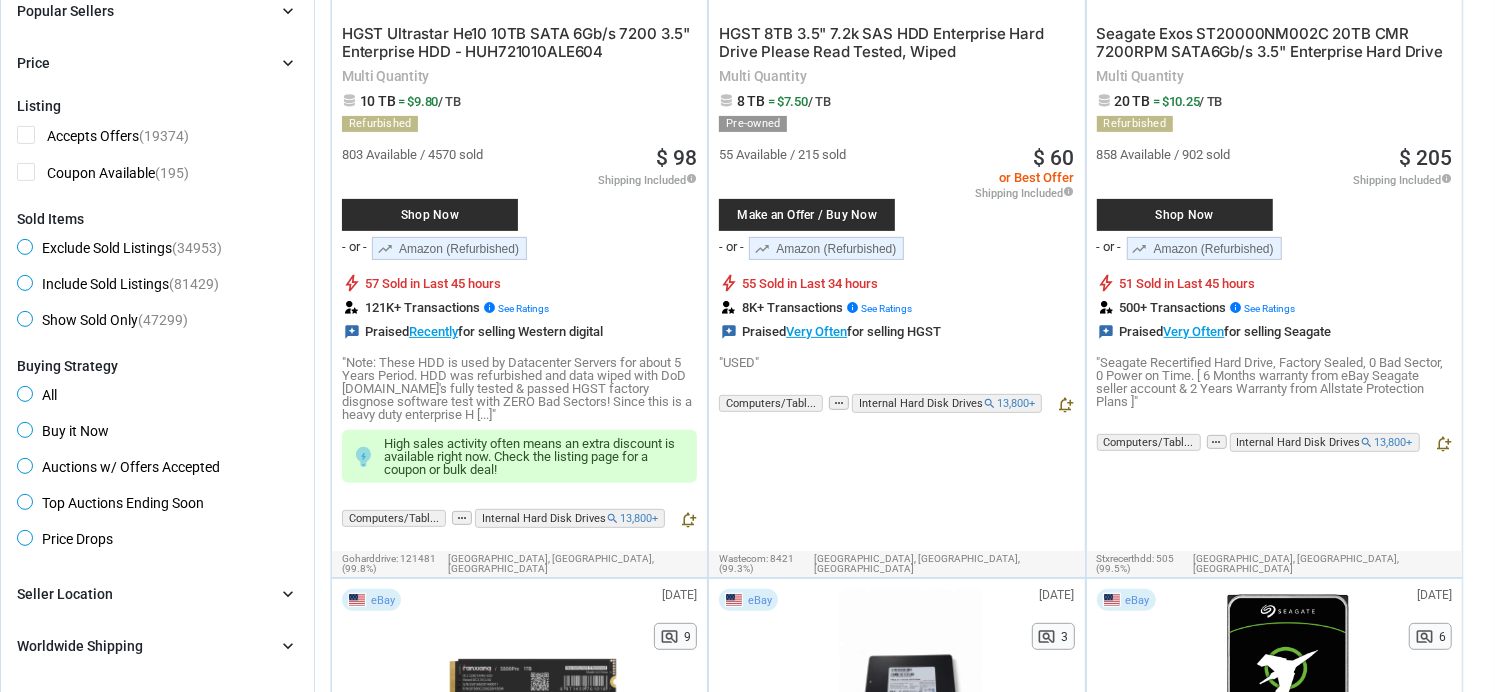 click on "eBay
[DATE]
N/A
pageview
4
HGST 8TB 3.5" 7.2k SAS HDD Enterprise Hard Drive Please Read Tested, Wiped
Multi Quantity
8 TB   = $7.50   / TB
Pre-owned
55 Available / 215 sold
Make an Offer / Buy Now
- or - trending_up  Amazon (Refurbished) B01N7UV9NQ B07TVFJ825 |  BB $93.96  /  Refurbished $93.96
$ 60" at bounding box center [896, 196] 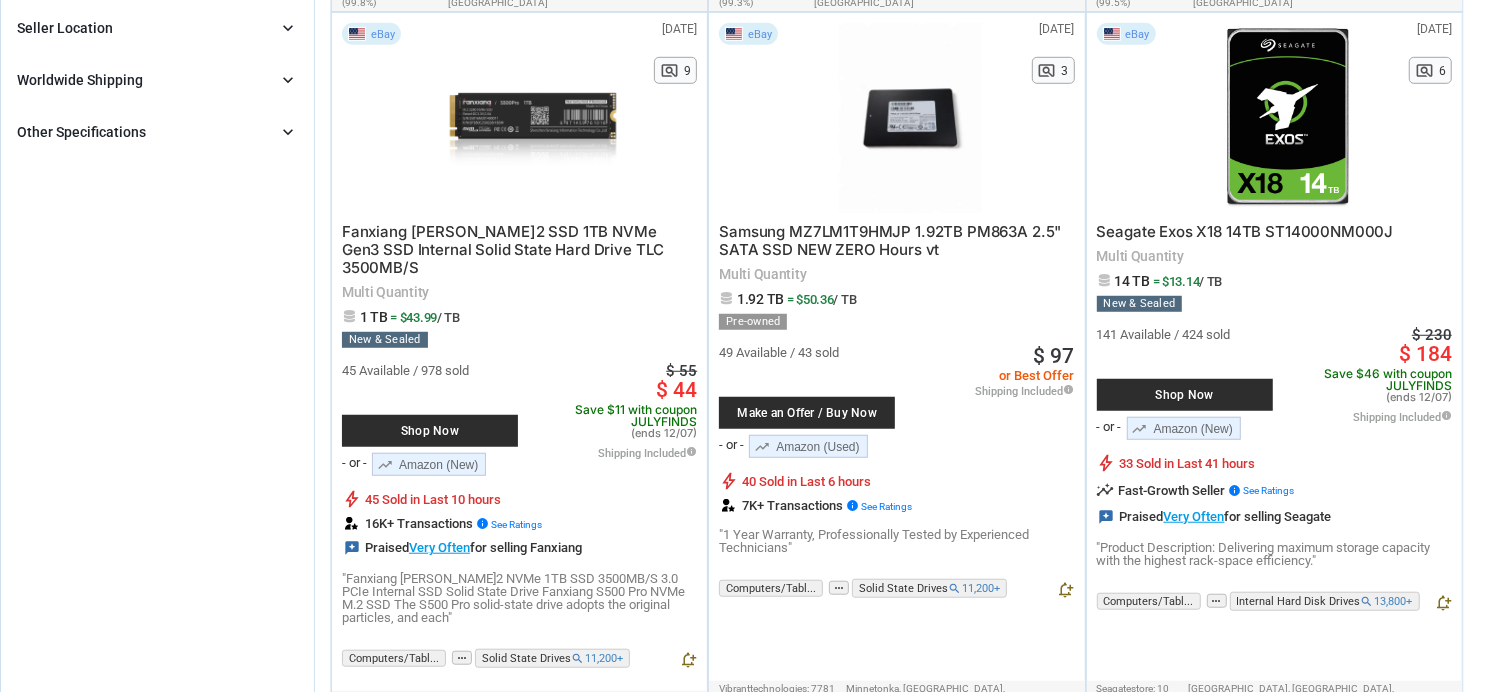 scroll, scrollTop: 1000, scrollLeft: 0, axis: vertical 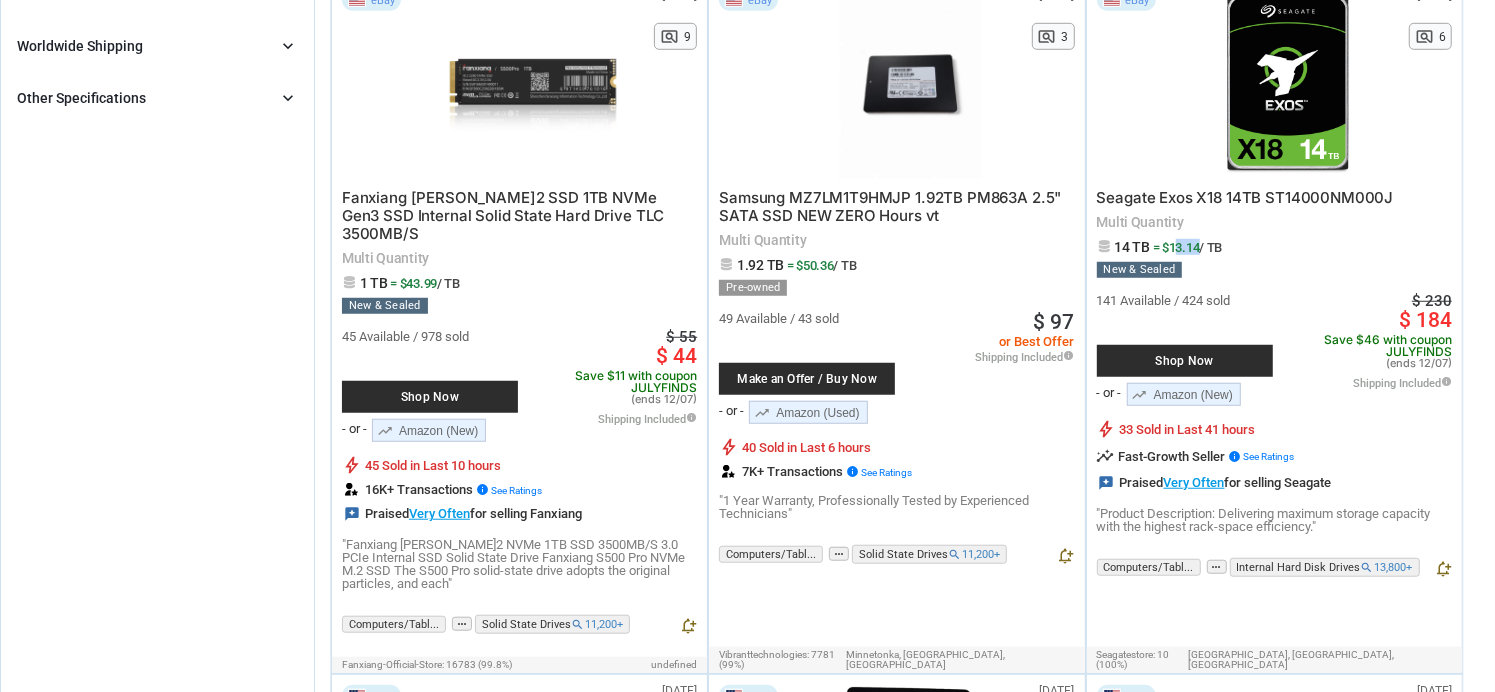 drag, startPoint x: 1202, startPoint y: 235, endPoint x: 1177, endPoint y: 230, distance: 25.495098 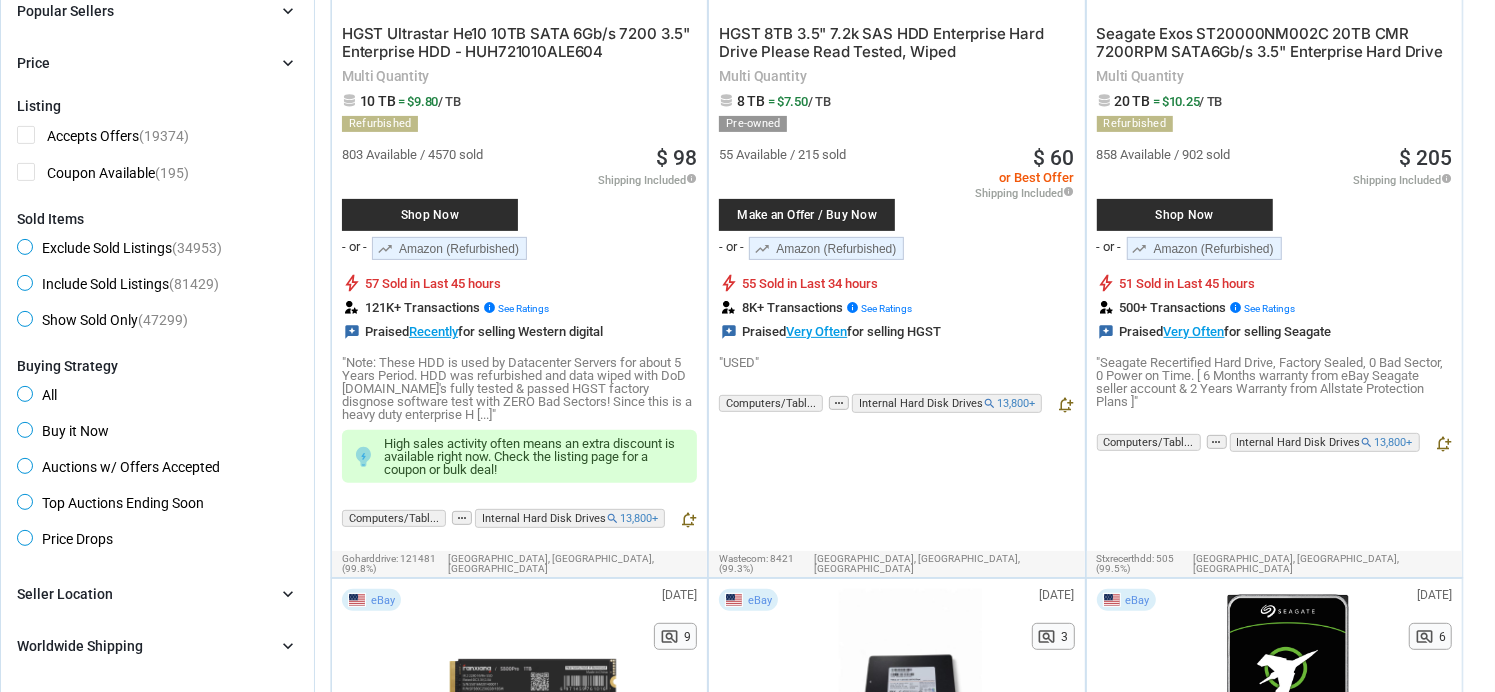 scroll, scrollTop: 0, scrollLeft: 0, axis: both 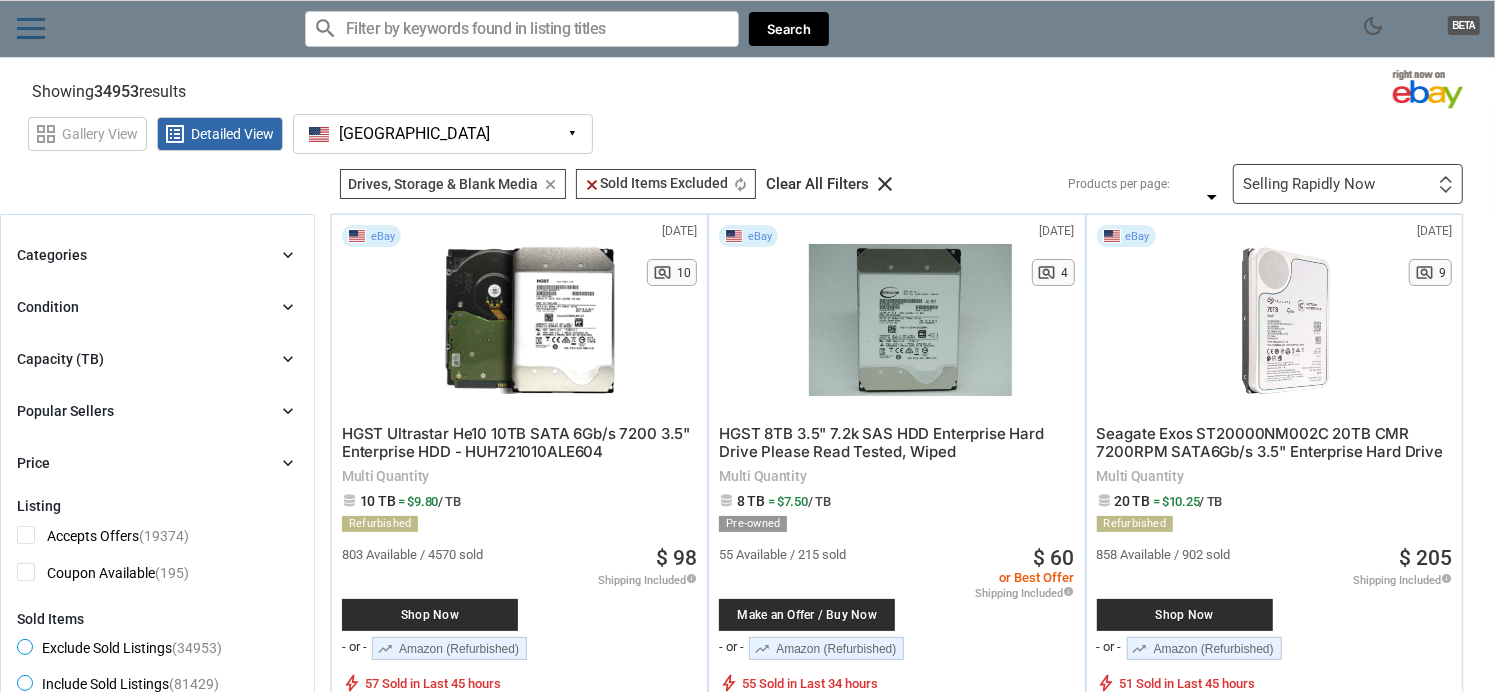 click on "Selling Rapidly Now" at bounding box center (1309, 184) 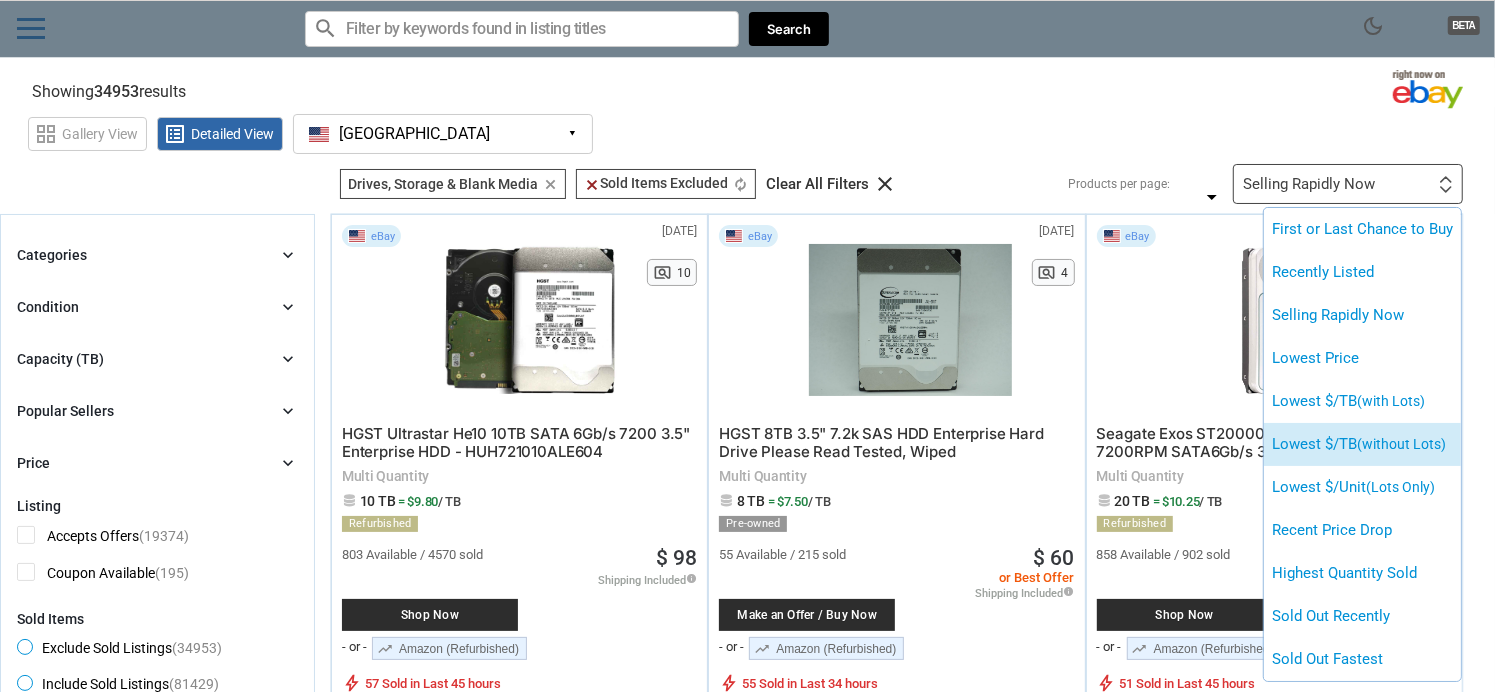 click on "Lowest $/TB  (without Lots)" at bounding box center [1362, 444] 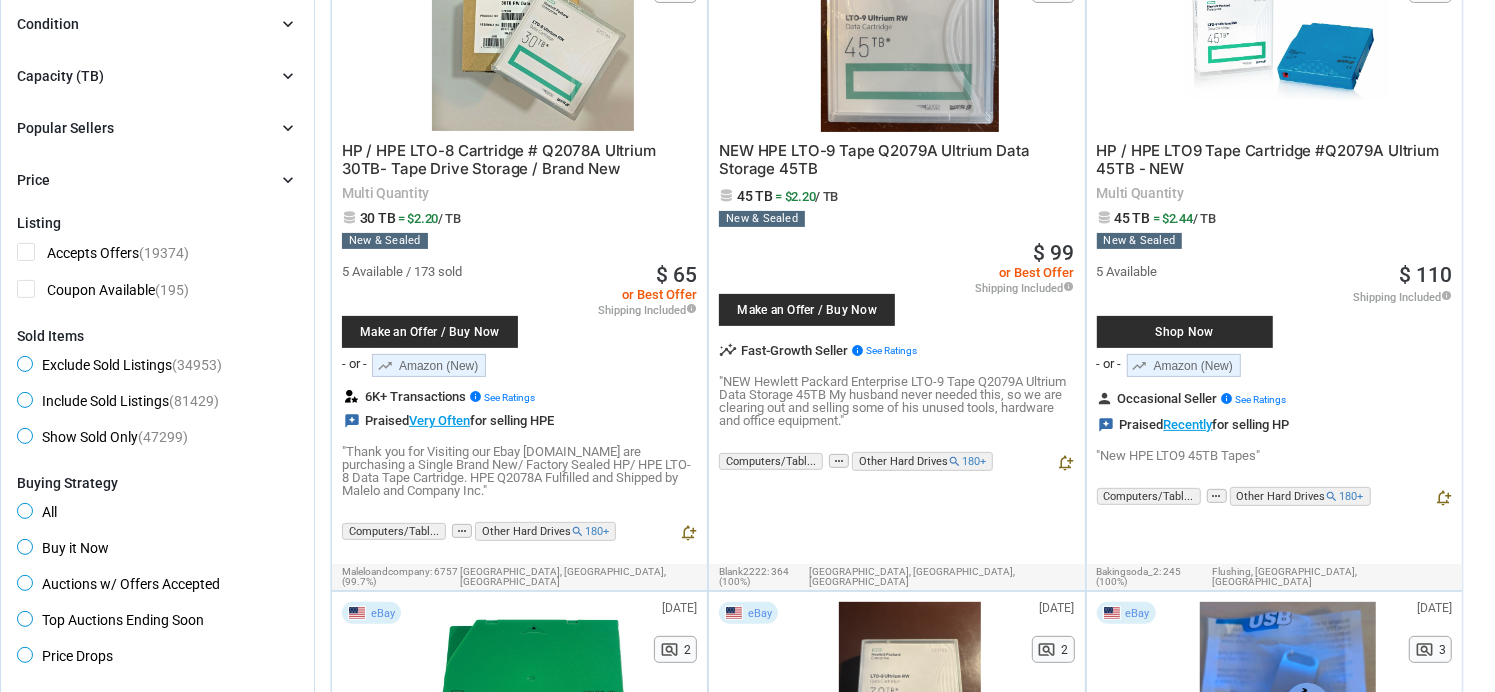 scroll, scrollTop: 200, scrollLeft: 0, axis: vertical 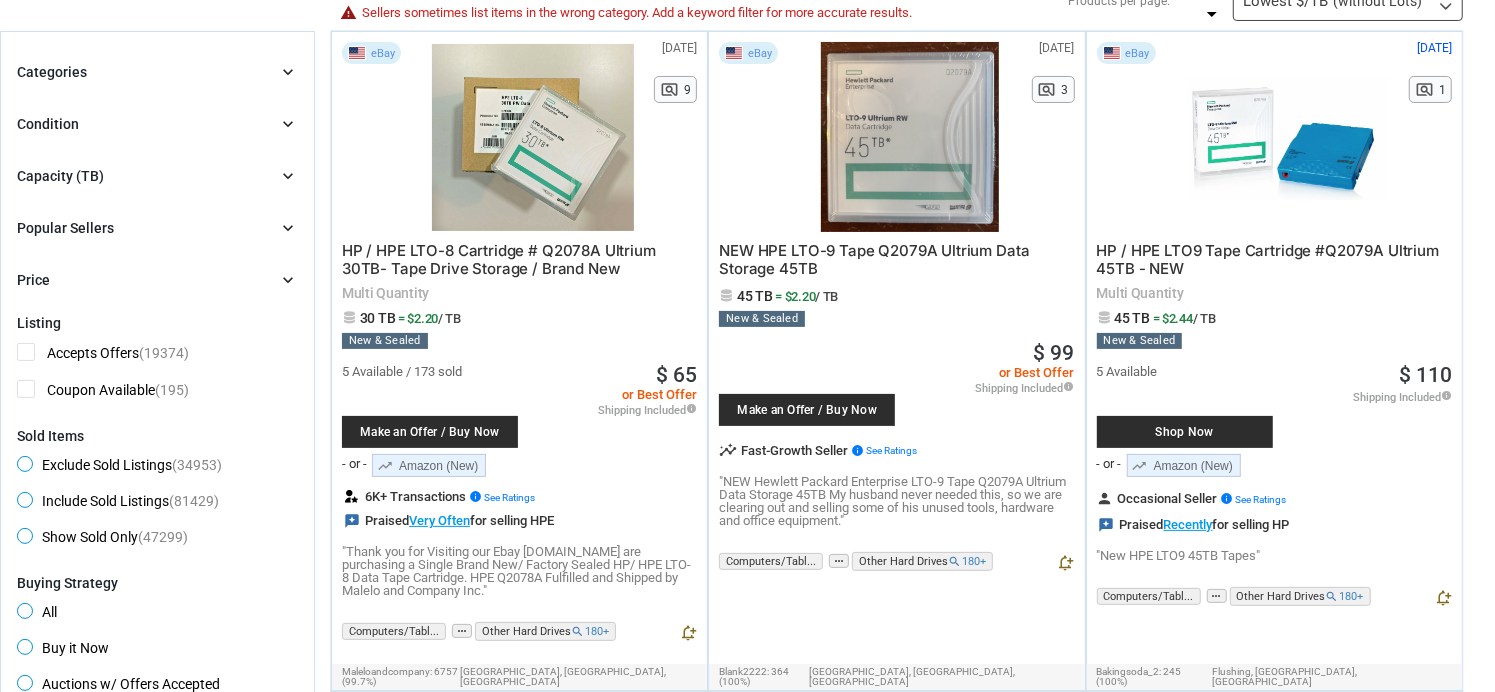 click on "Categories
chevron_right" at bounding box center (157, 72) 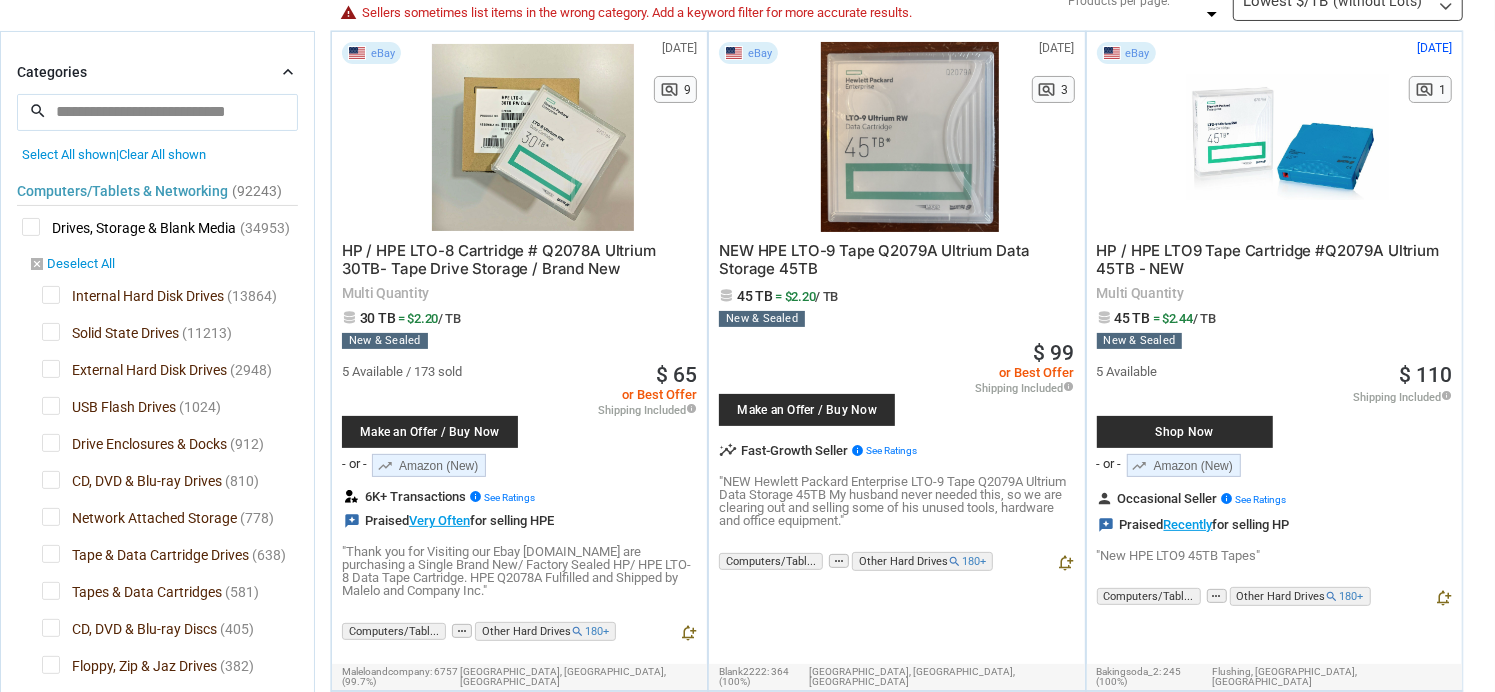click on "disabled_by_default Deselect All" at bounding box center [72, 265] 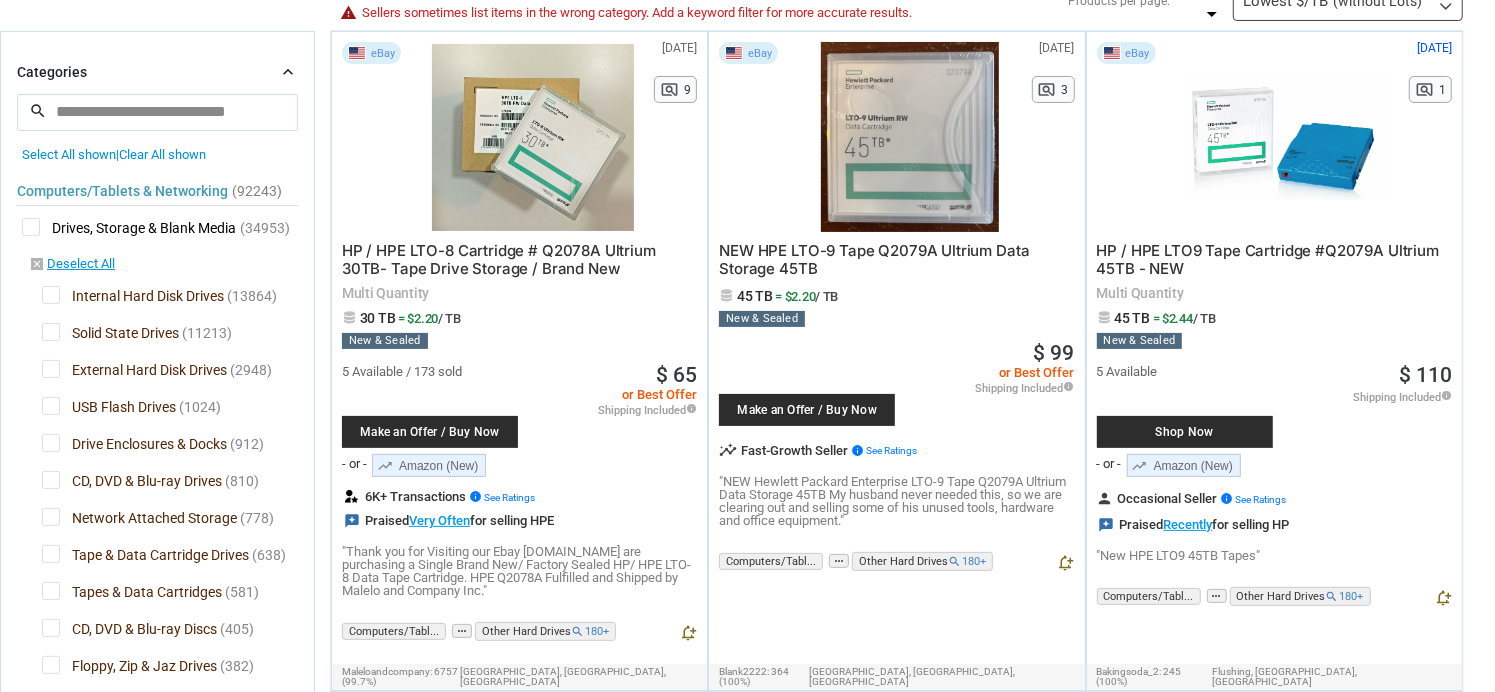 click on "Internal Hard Disk Drives" at bounding box center [133, 298] 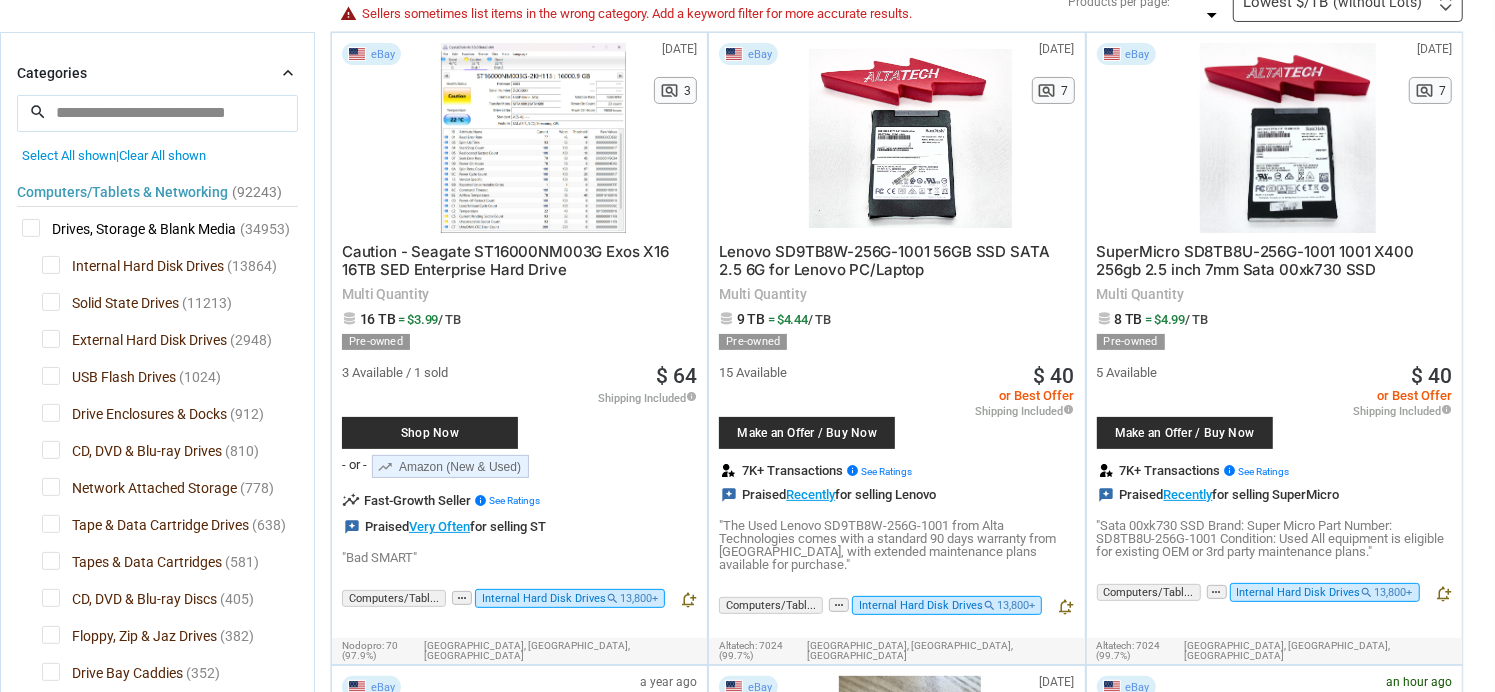 scroll, scrollTop: 200, scrollLeft: 0, axis: vertical 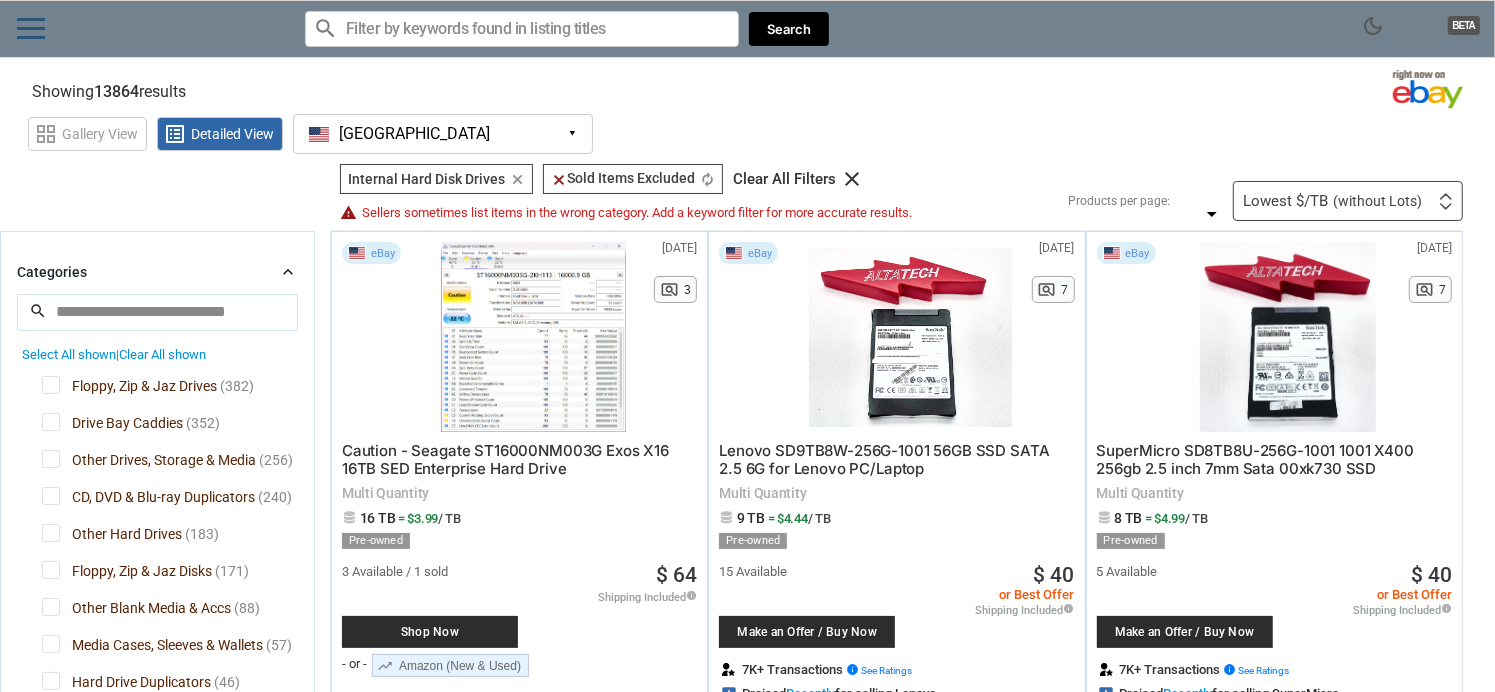 drag, startPoint x: 148, startPoint y: 391, endPoint x: 148, endPoint y: 135, distance: 256 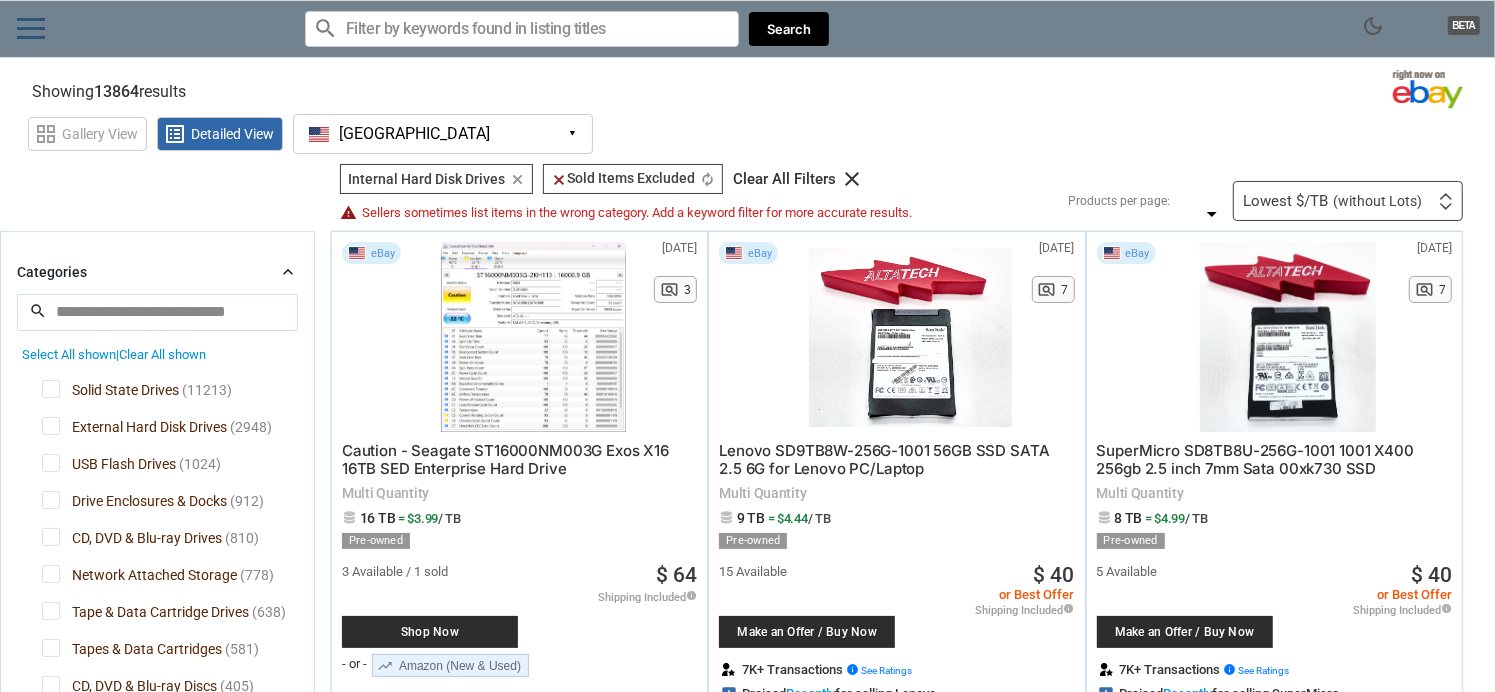 scroll, scrollTop: 74, scrollLeft: 0, axis: vertical 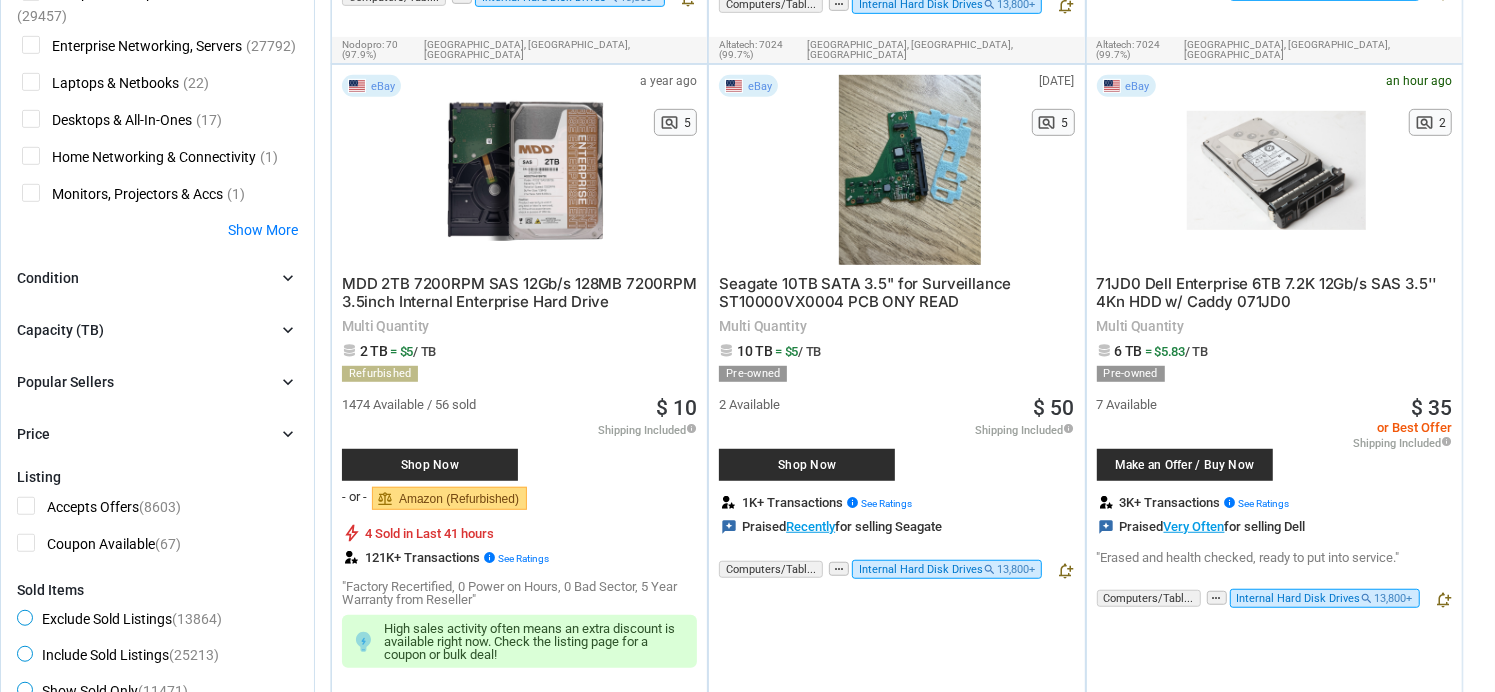click on "Capacity (TB)
chevron_right" at bounding box center (157, 330) 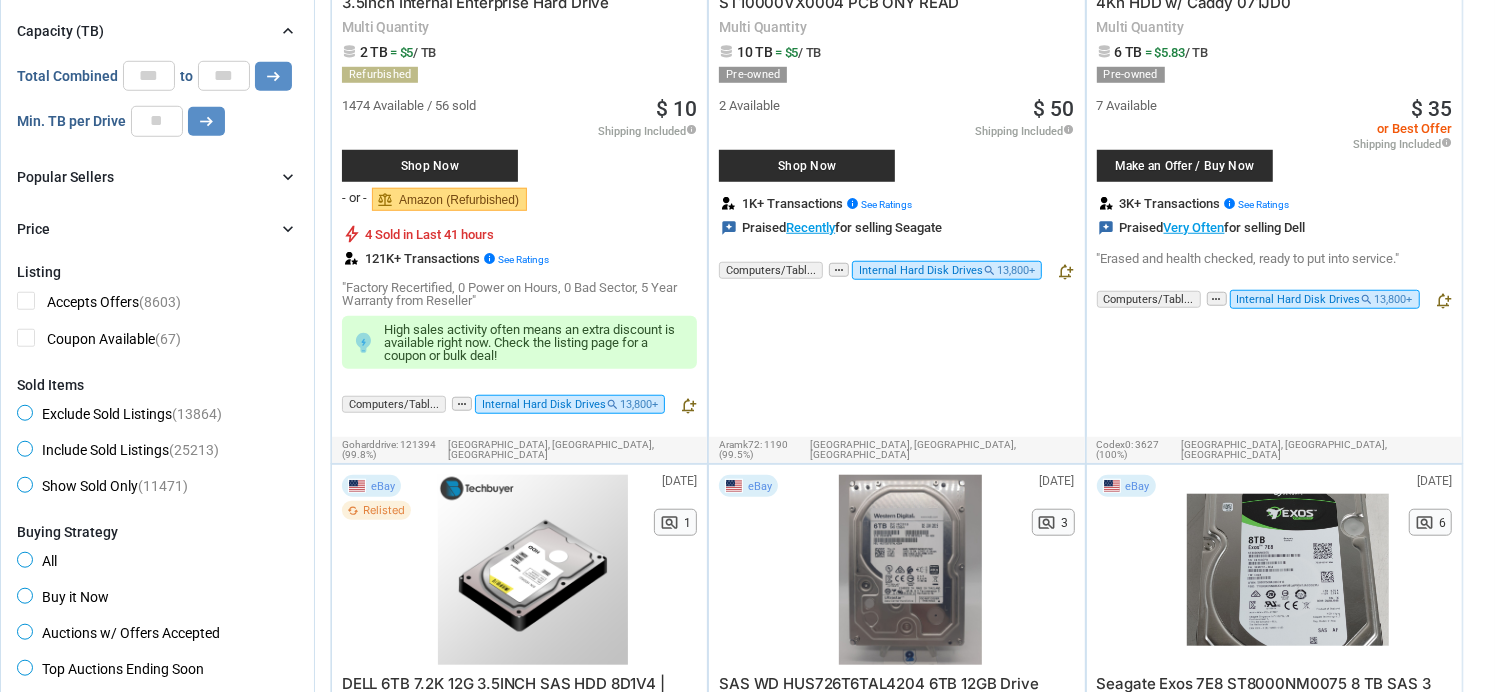 scroll, scrollTop: 1100, scrollLeft: 0, axis: vertical 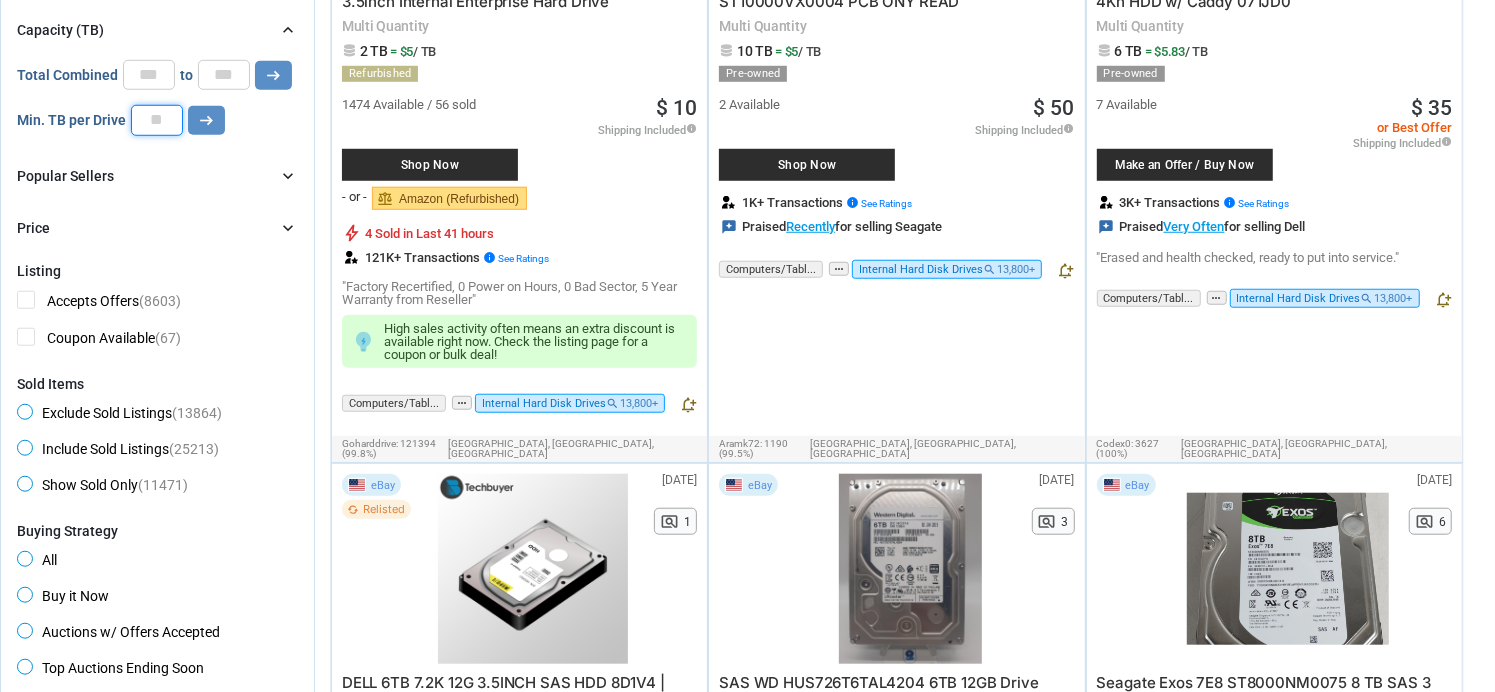 click at bounding box center (157, 120) 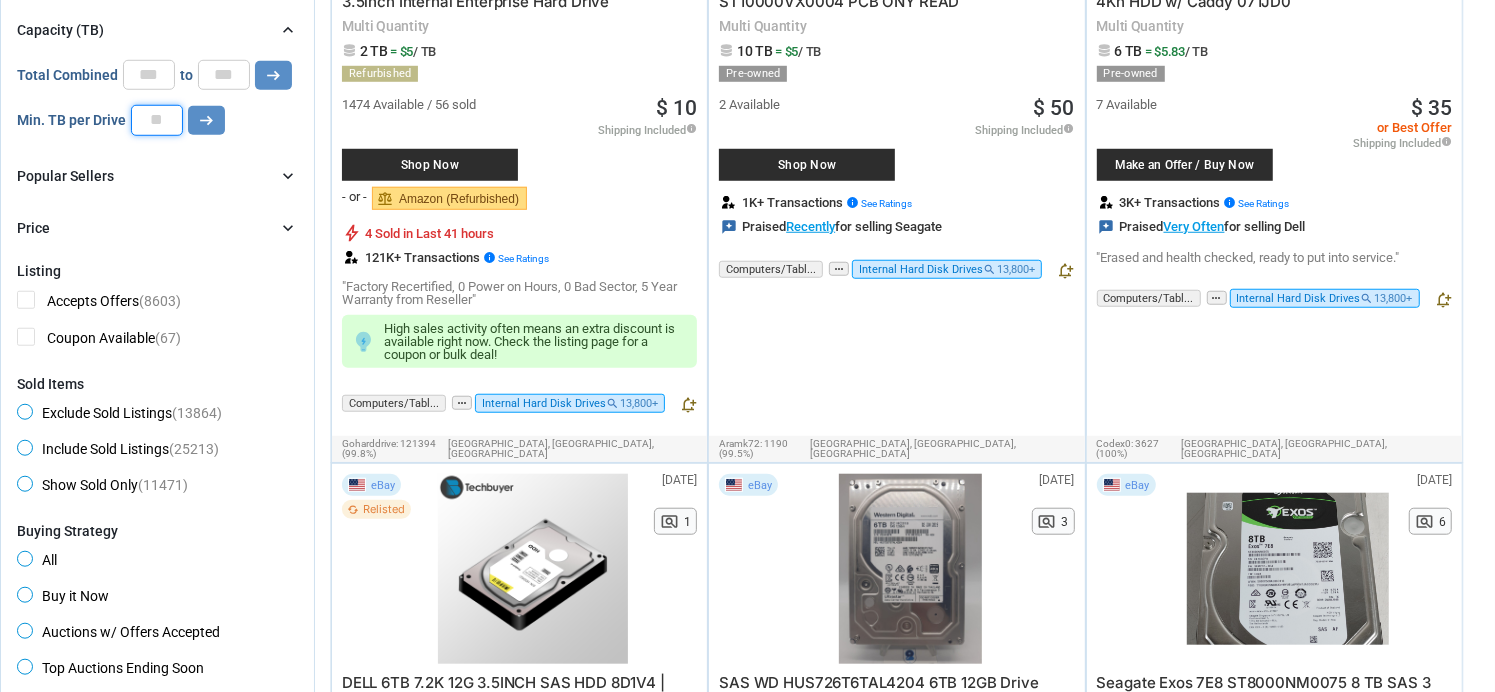type on "*" 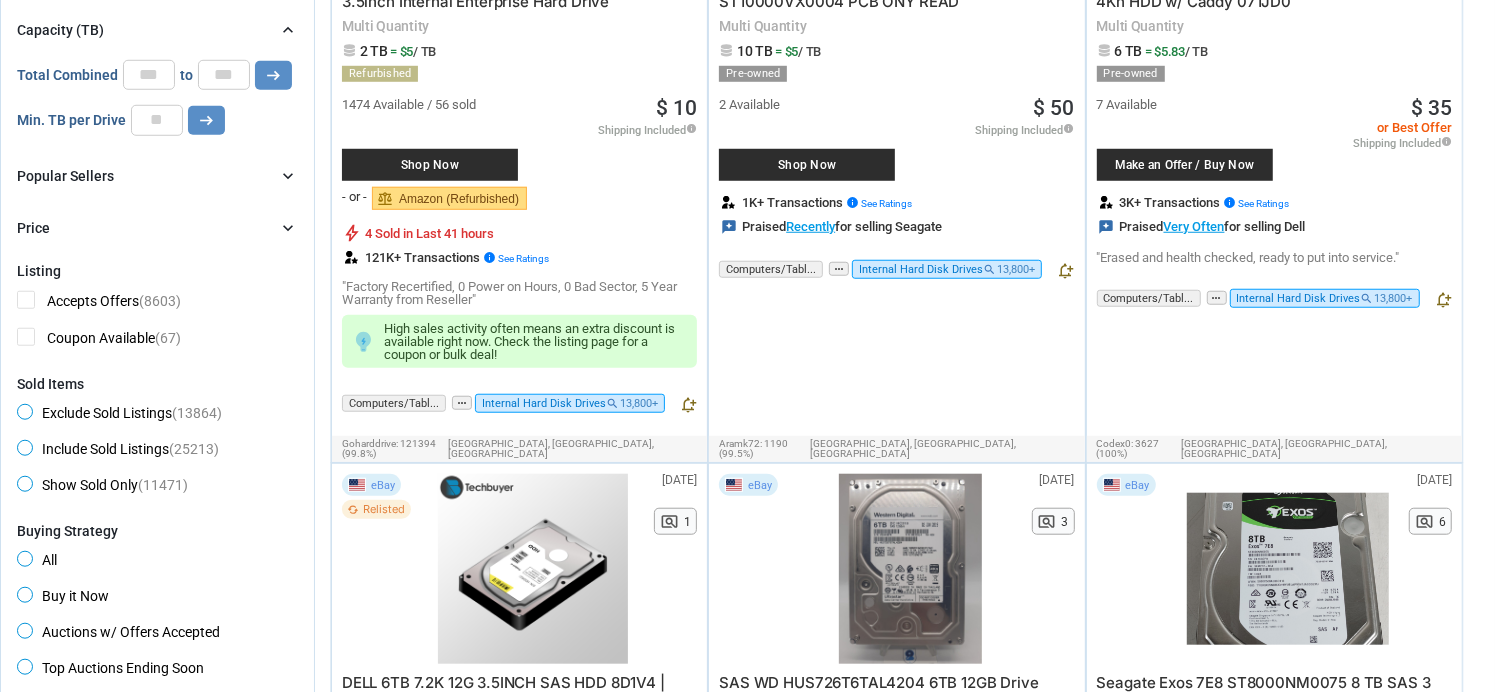 click on "Min. TB per Drive
*
arrow_right_alt" at bounding box center (157, 120) 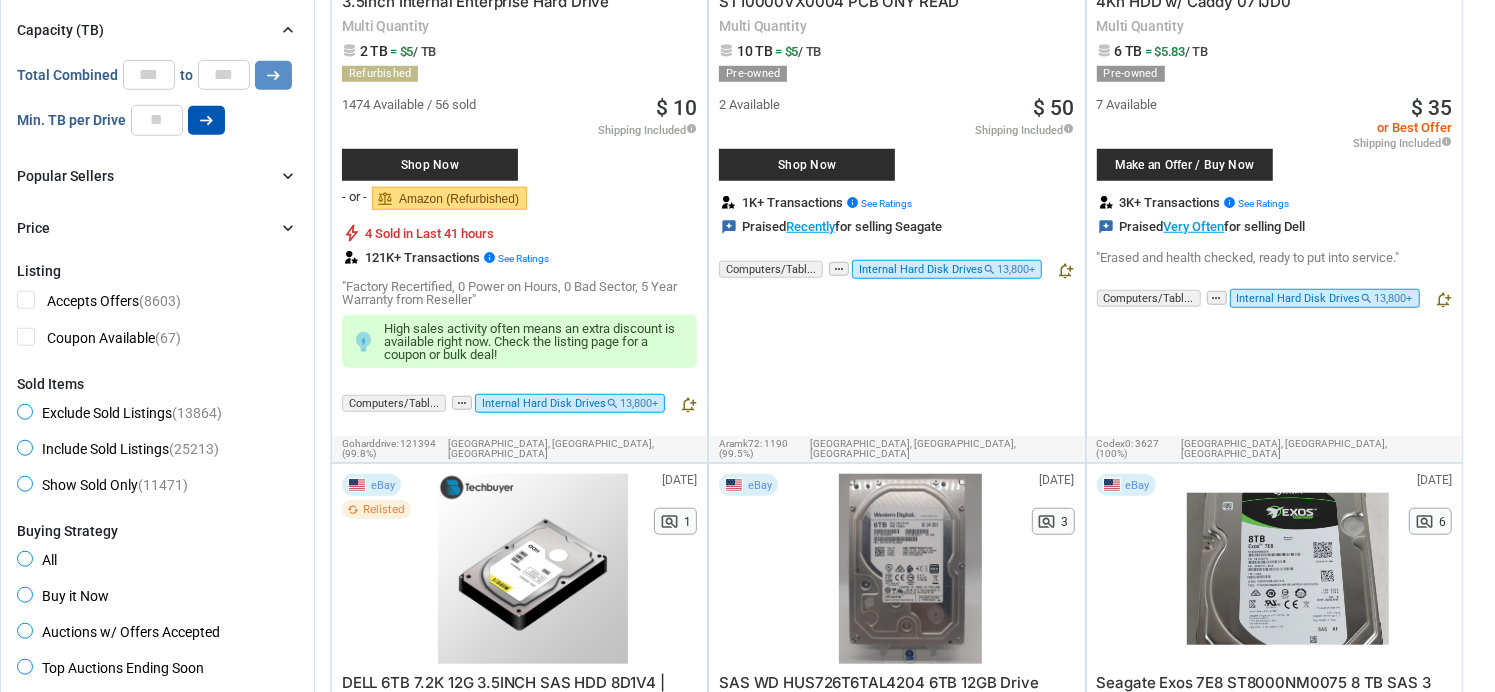 click on "arrow_right_alt" at bounding box center (206, 120) 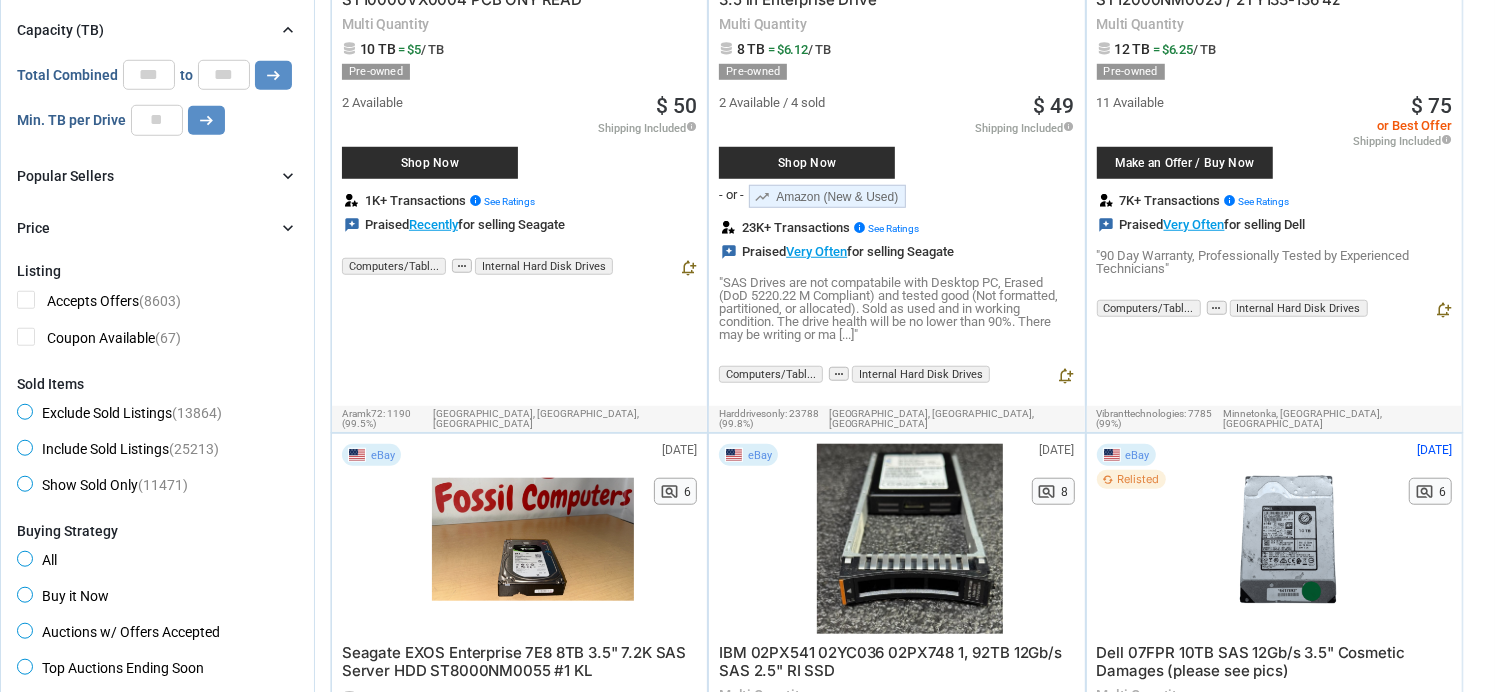 scroll, scrollTop: 0, scrollLeft: 0, axis: both 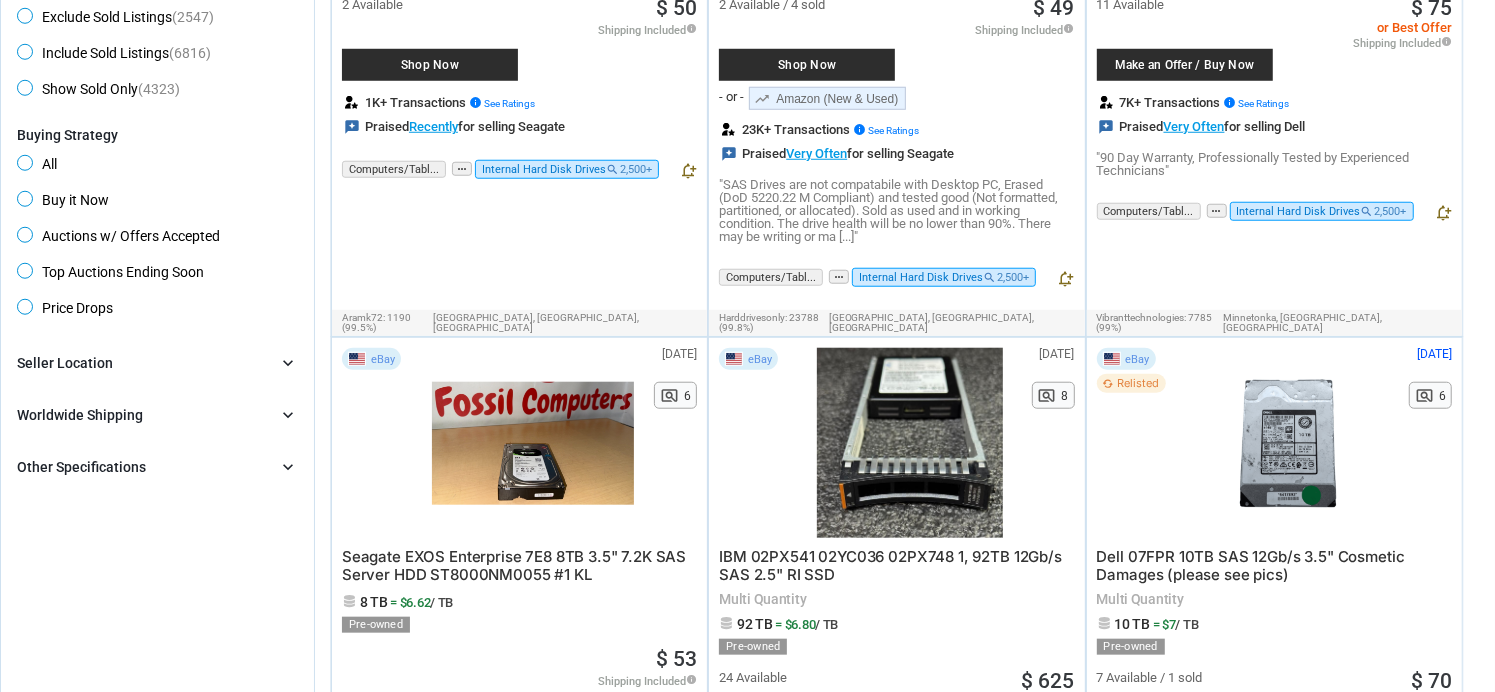 click on "Other Specifications
chevron_right" at bounding box center [157, 467] 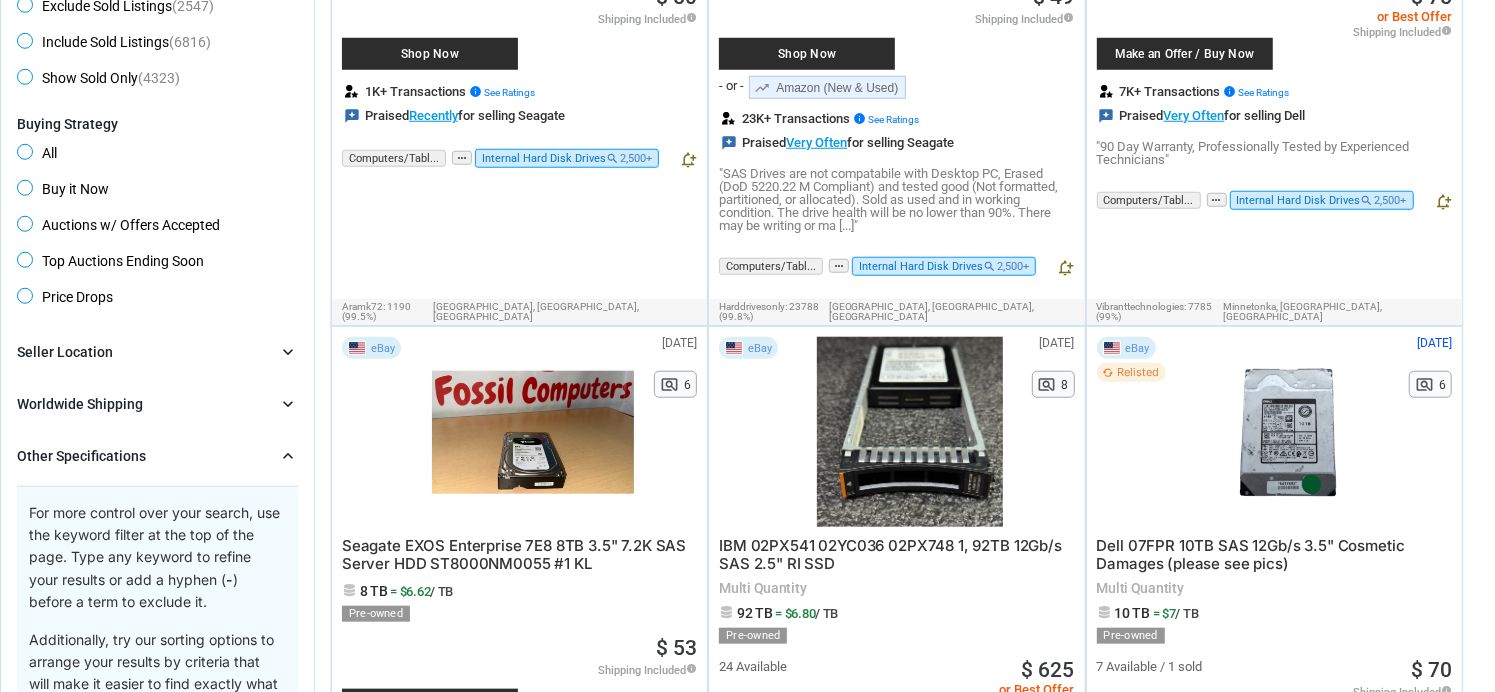 scroll, scrollTop: 1200, scrollLeft: 0, axis: vertical 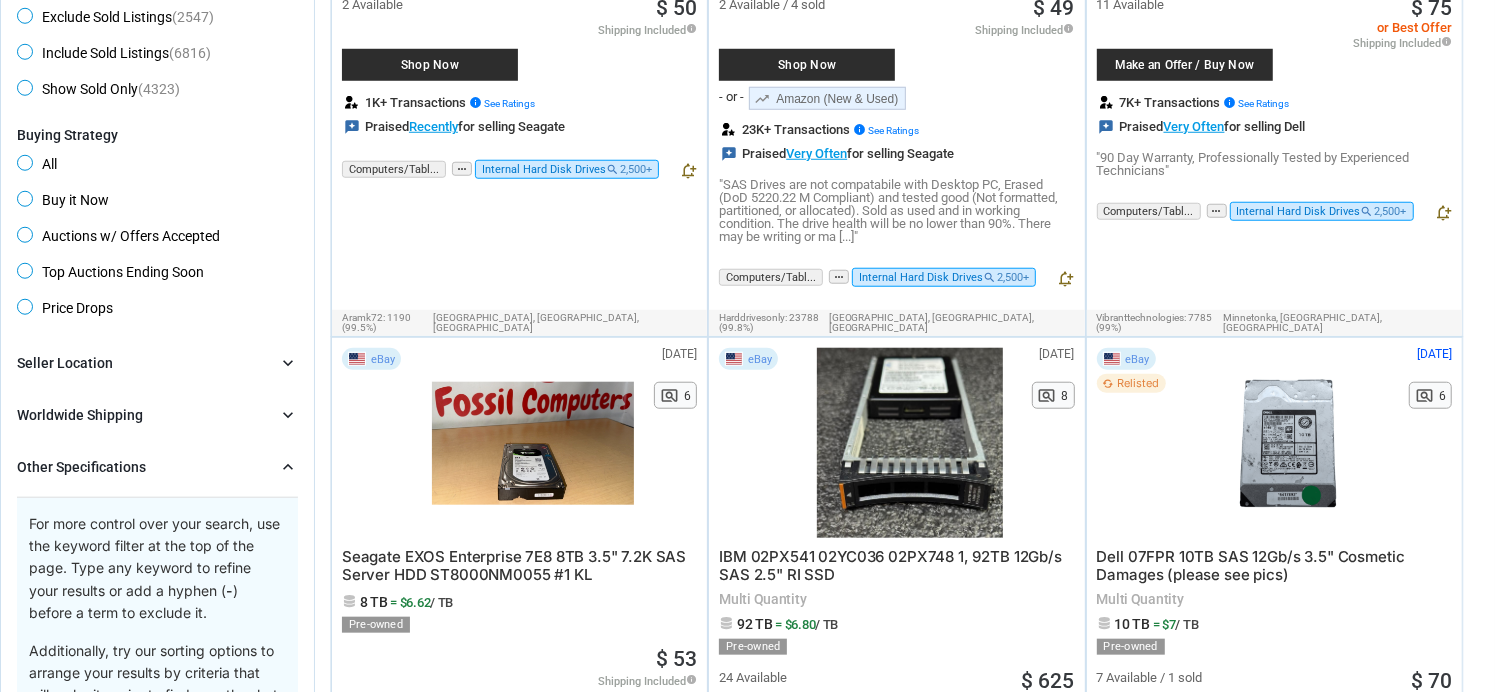 click on "Other Specifications
chevron_right" at bounding box center (157, 467) 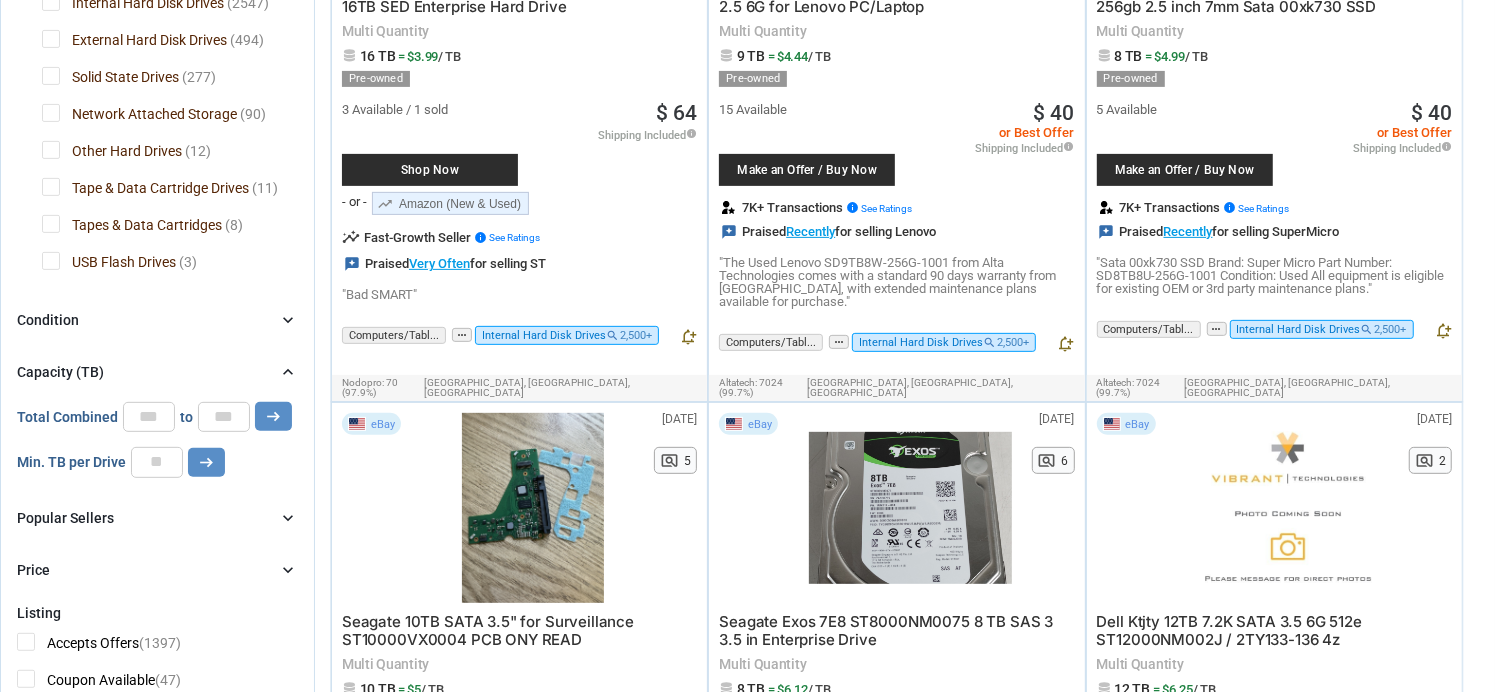 scroll, scrollTop: 0, scrollLeft: 0, axis: both 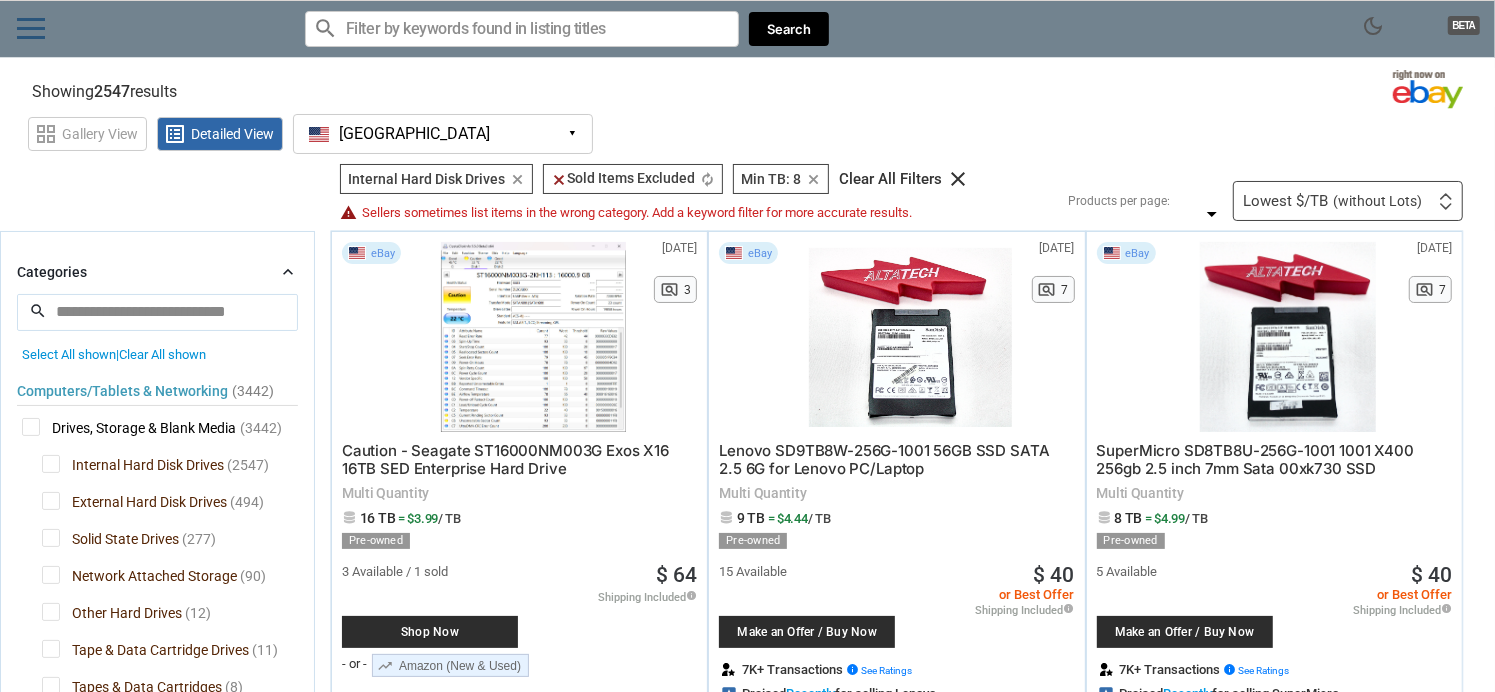 click at bounding box center (522, 29) 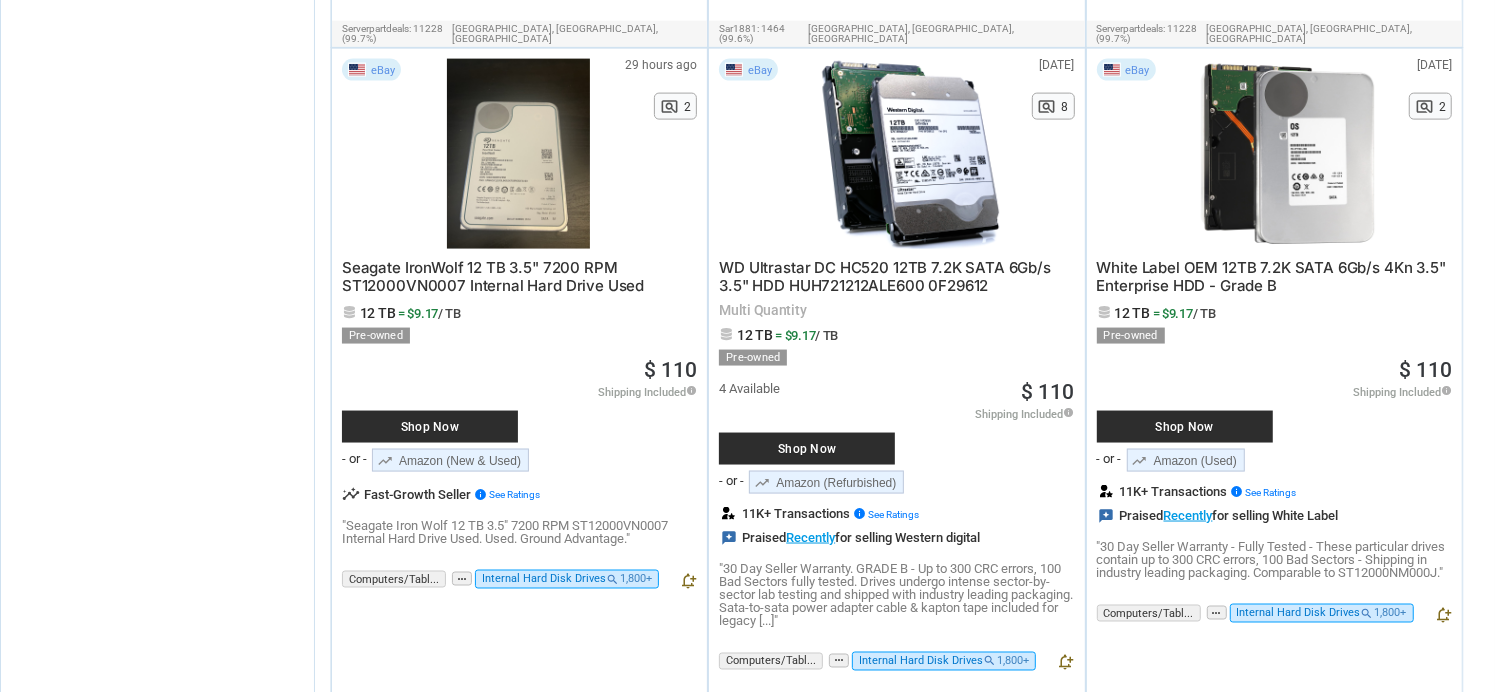 scroll, scrollTop: 7500, scrollLeft: 0, axis: vertical 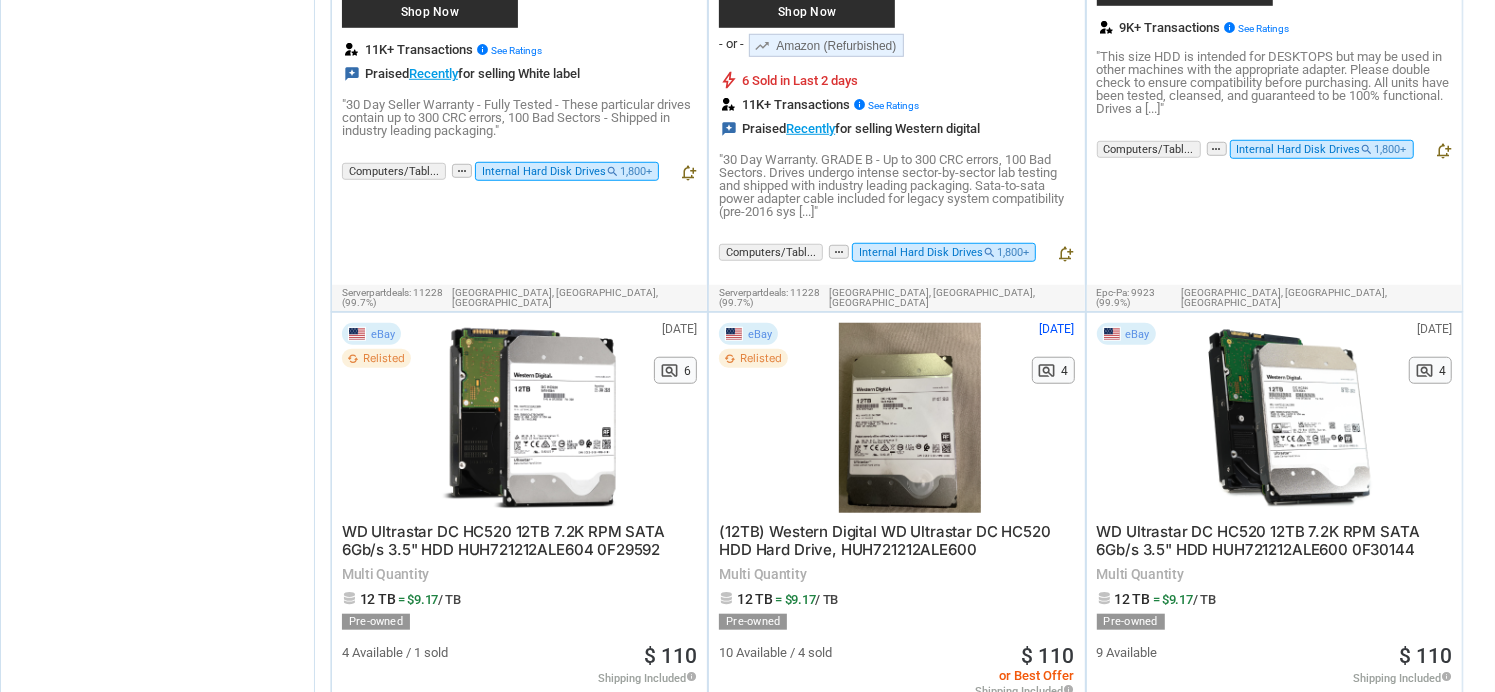 drag, startPoint x: 201, startPoint y: 549, endPoint x: 271, endPoint y: -88, distance: 640.8346 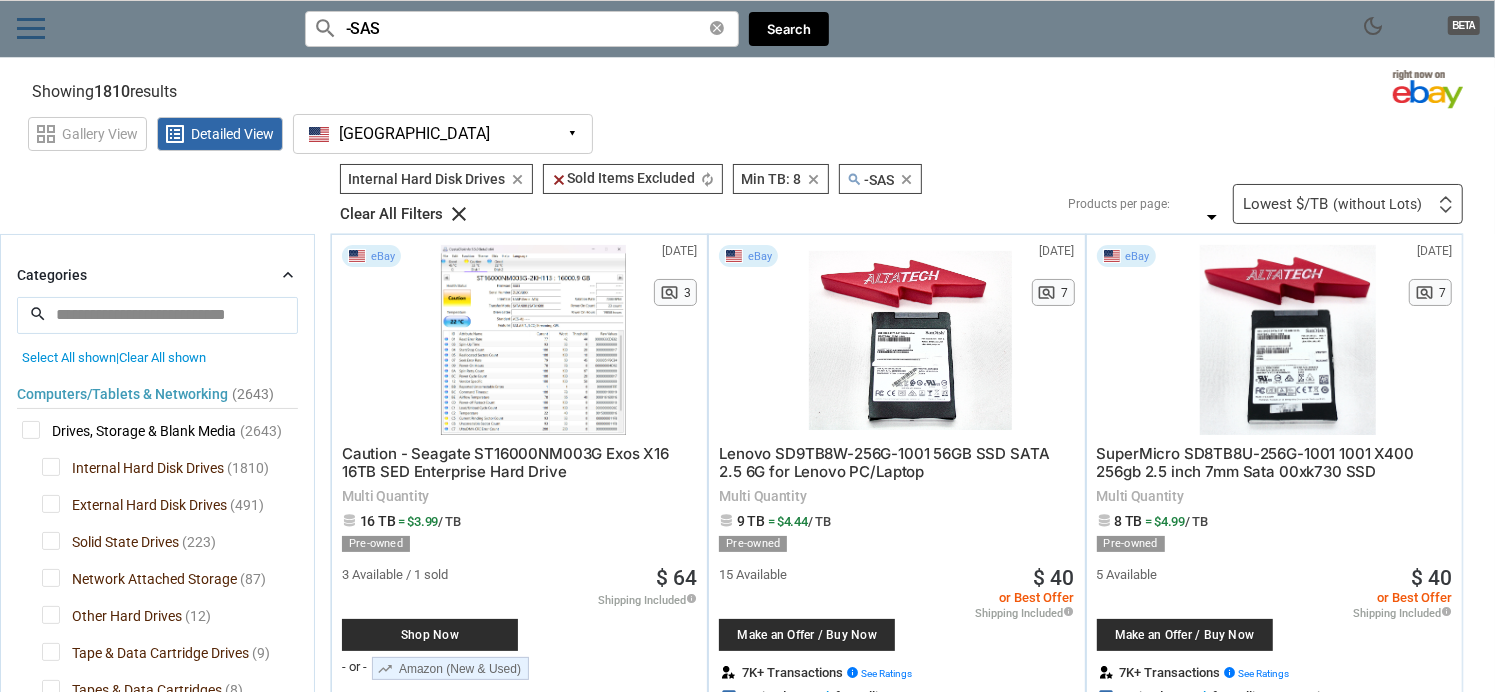 click on "-SAS" at bounding box center [522, 29] 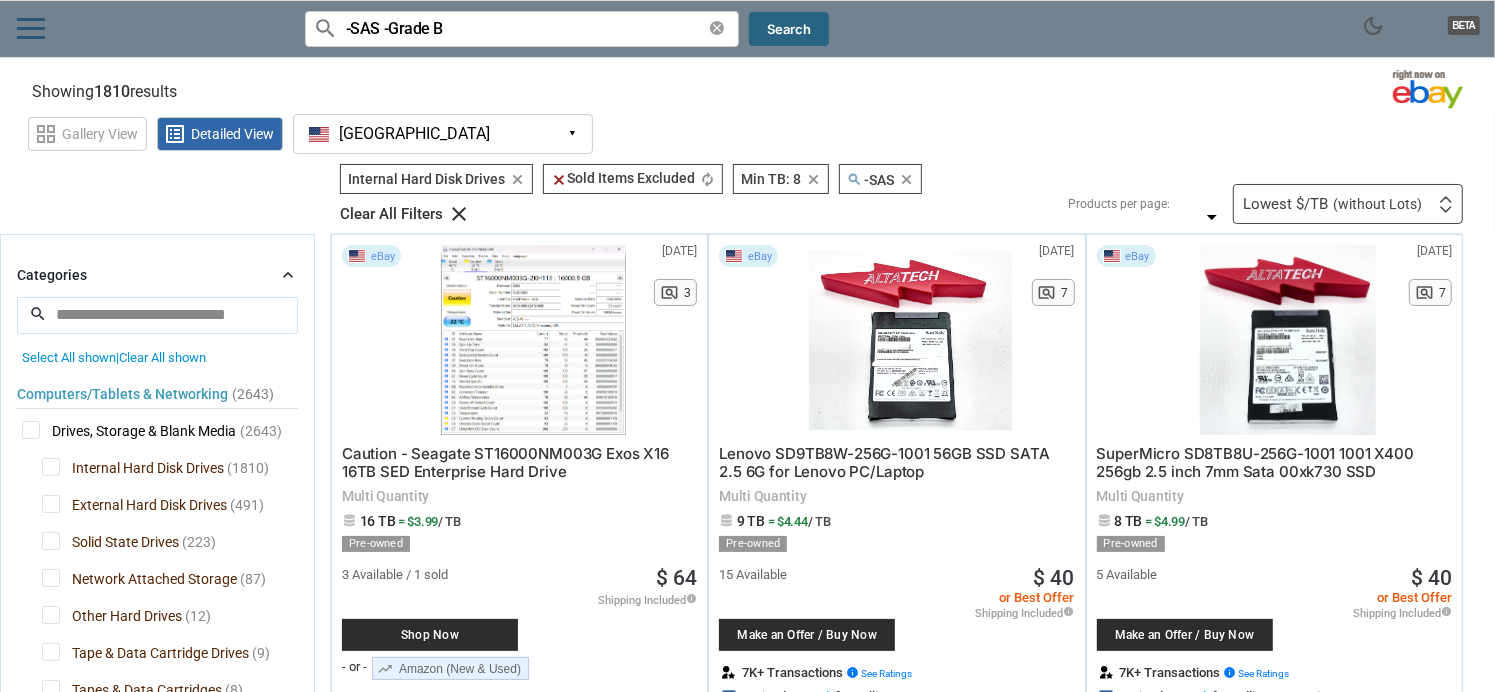click on "Search" at bounding box center (789, 29) 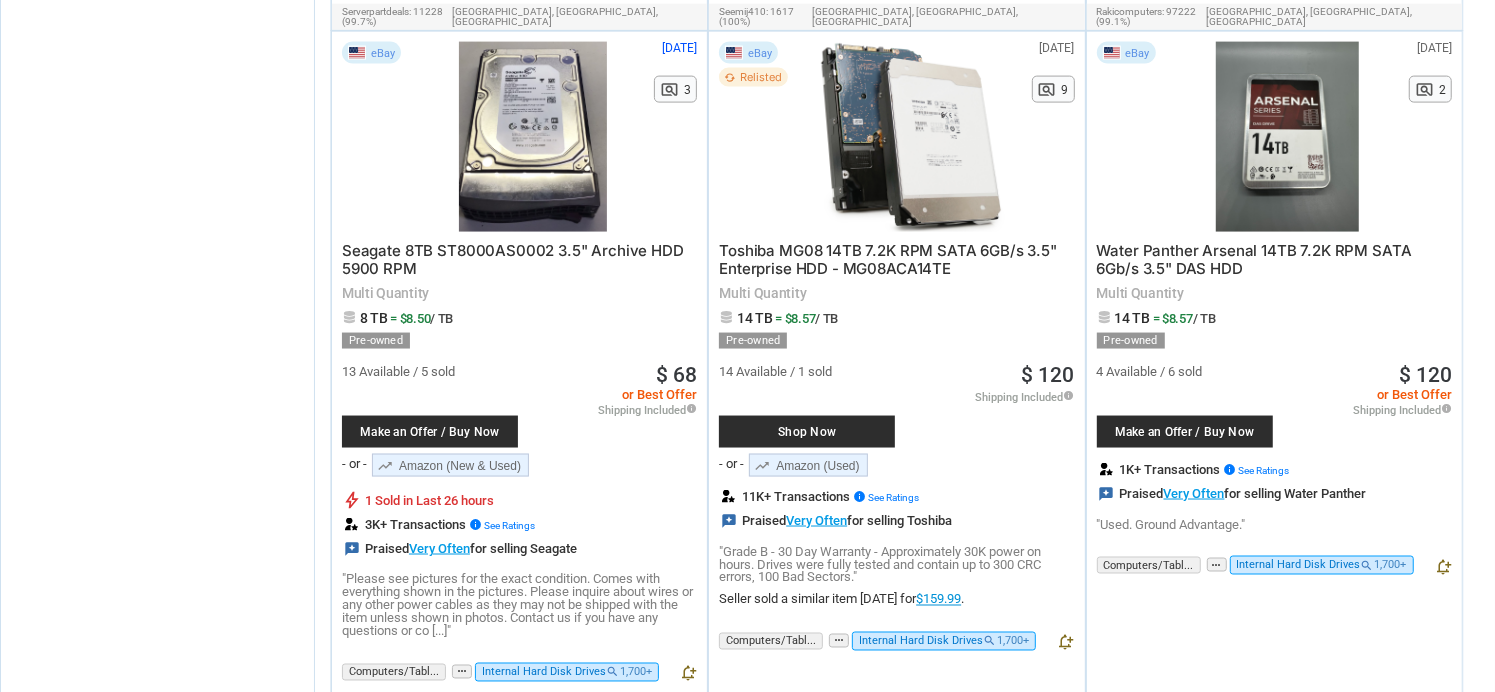 scroll, scrollTop: 2200, scrollLeft: 0, axis: vertical 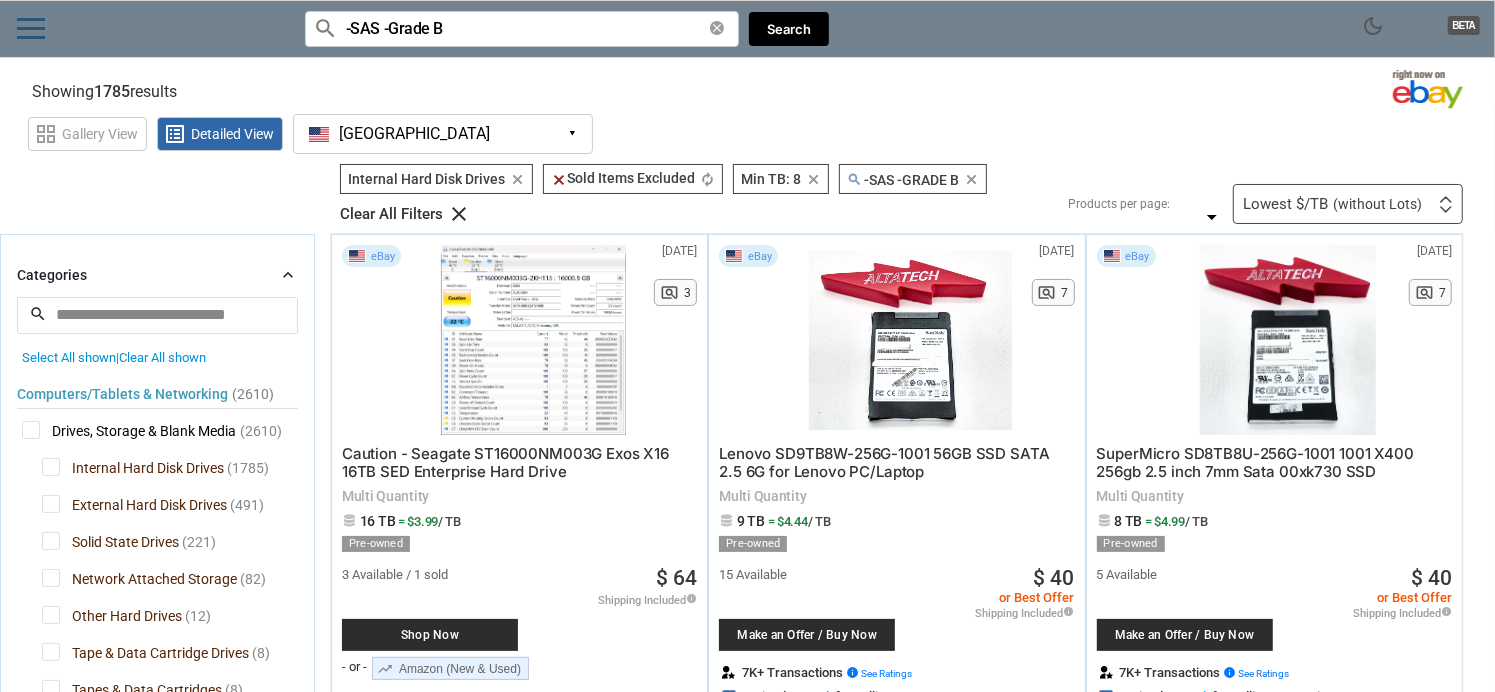 drag, startPoint x: 260, startPoint y: 483, endPoint x: 249, endPoint y: 25, distance: 458.13208 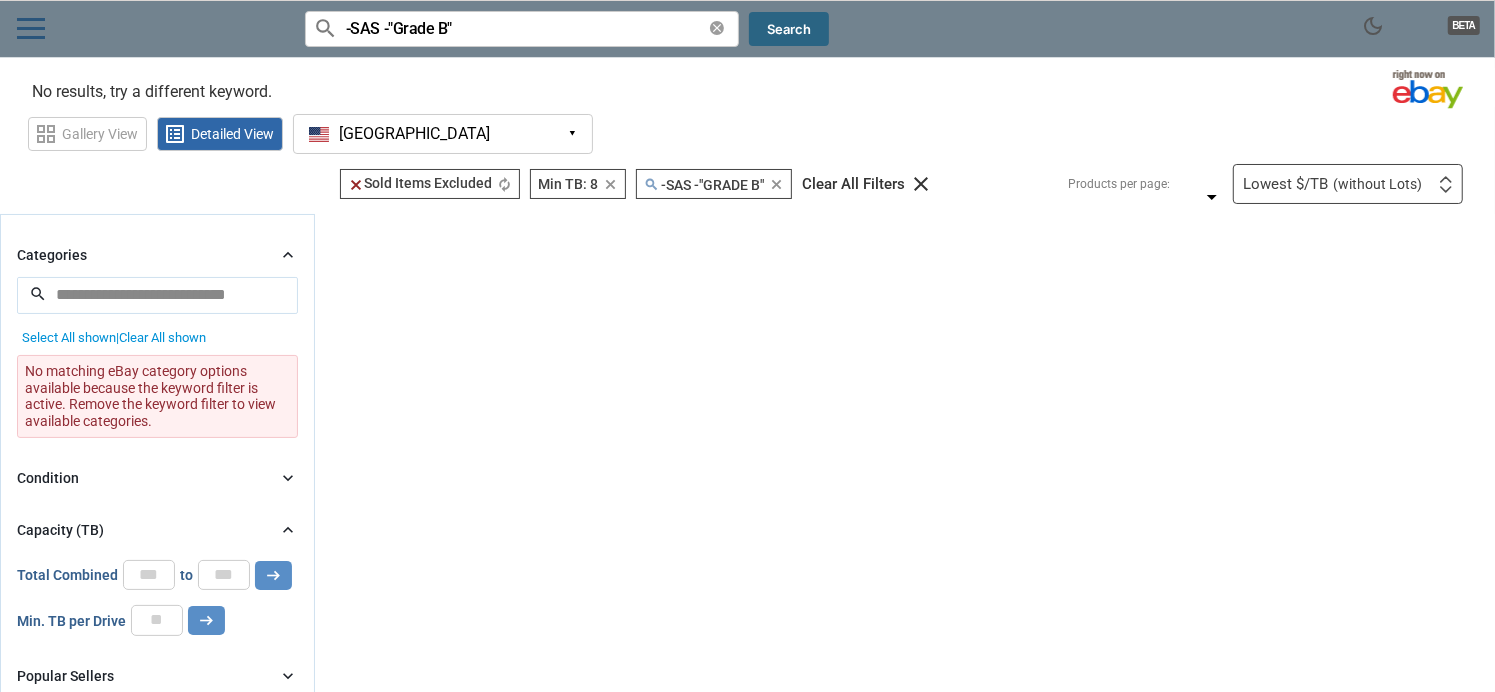 click on "Search" at bounding box center (789, 29) 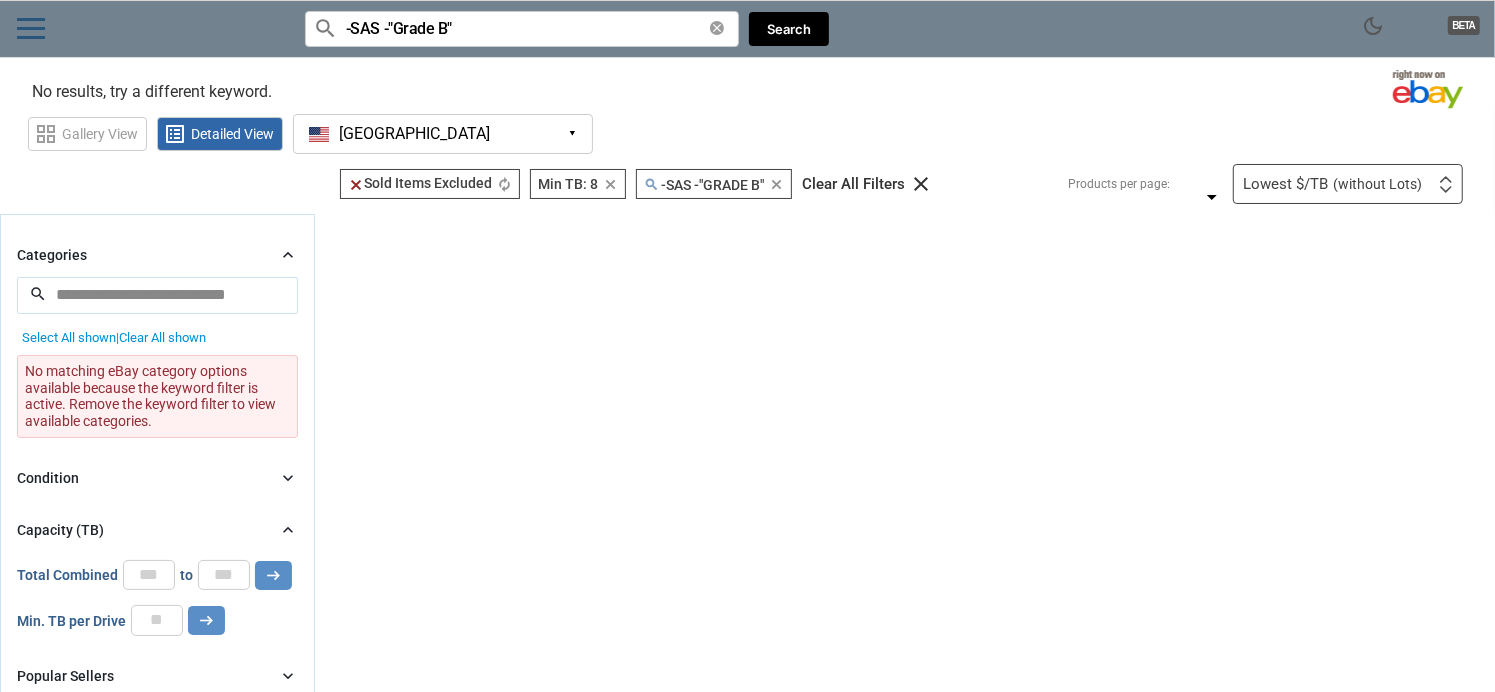 scroll, scrollTop: 1, scrollLeft: 0, axis: vertical 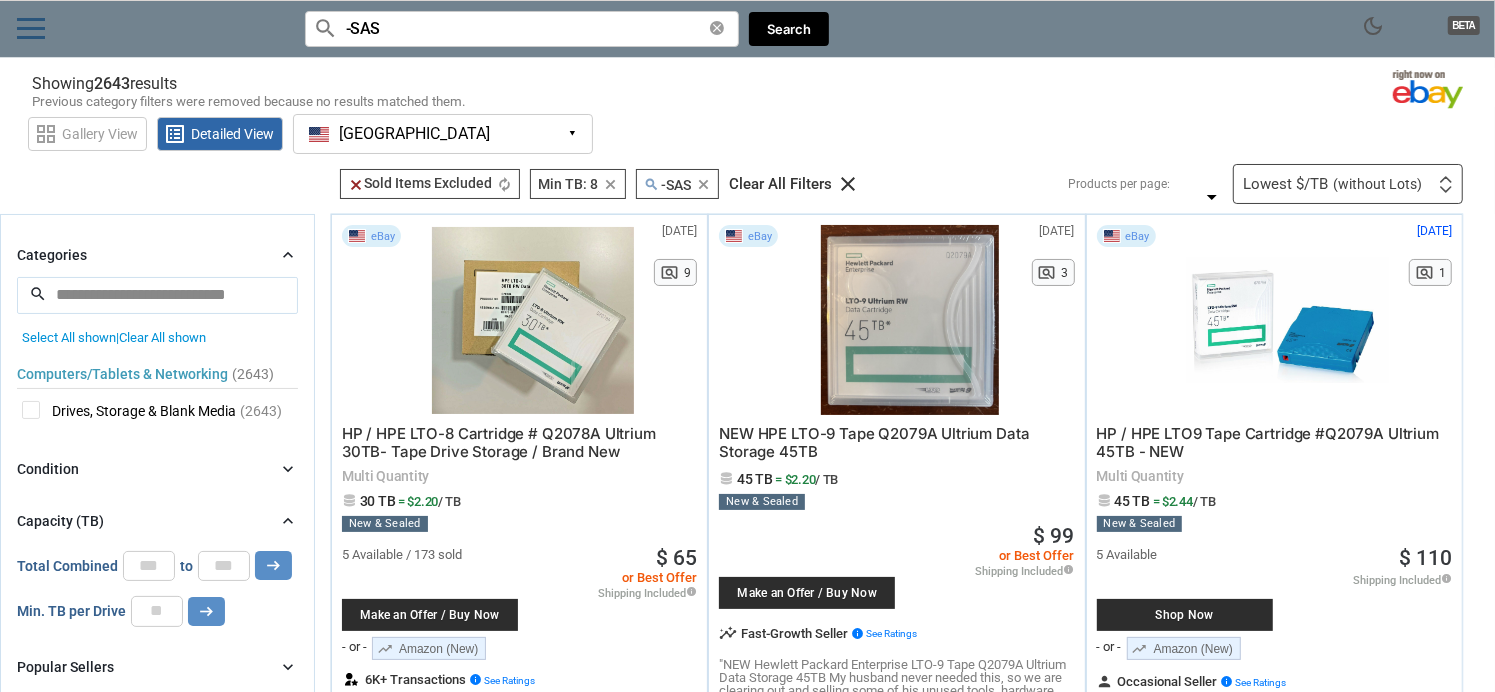 drag, startPoint x: 441, startPoint y: 24, endPoint x: 283, endPoint y: 28, distance: 158.05063 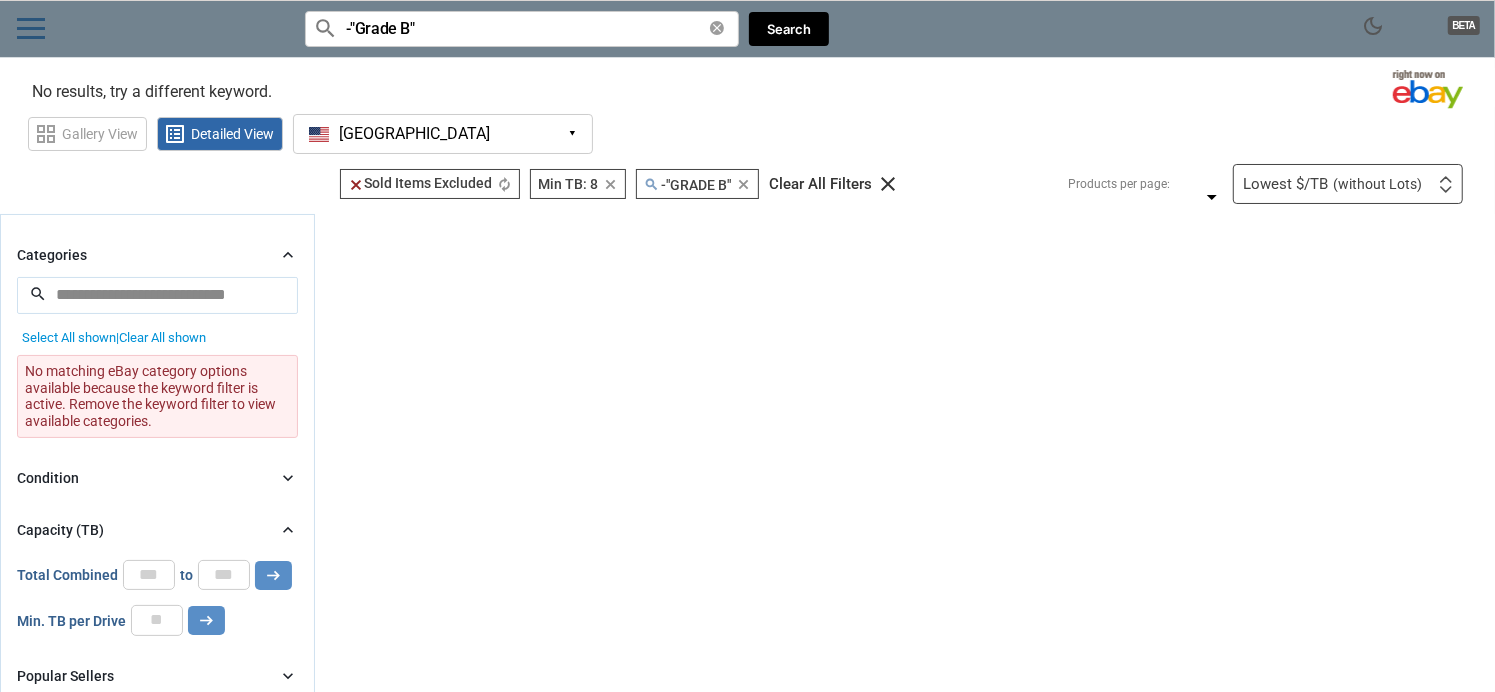 click on "-"Grade B"" at bounding box center [522, 29] 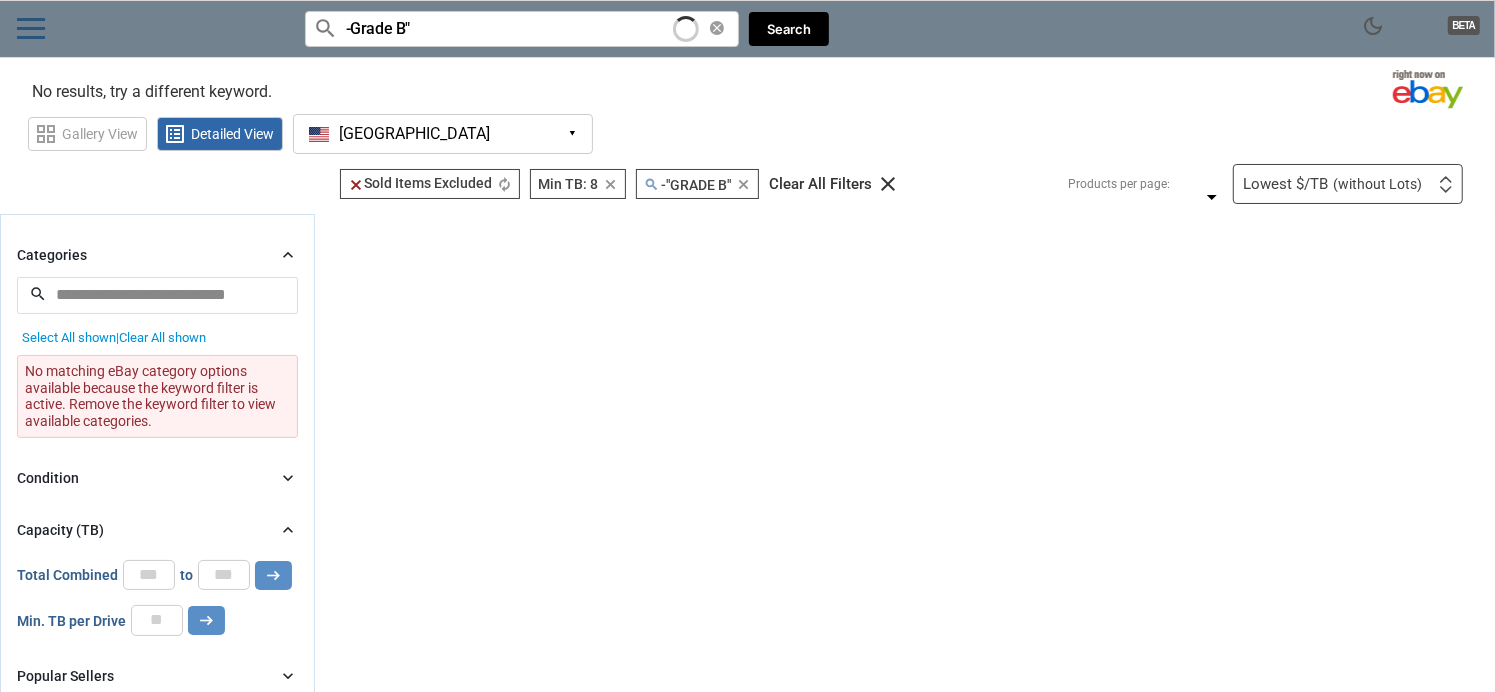 click on "-Grade B"" at bounding box center (522, 29) 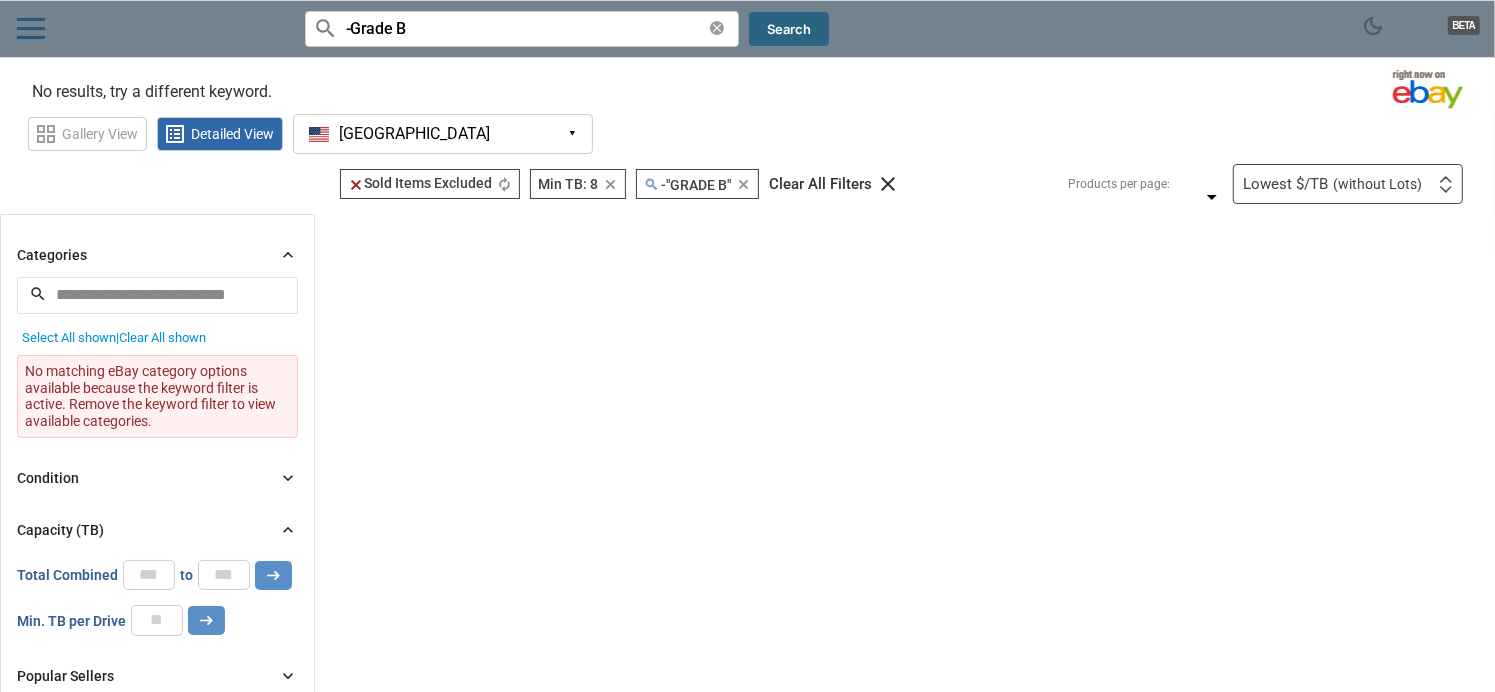 type on "-Grade B" 